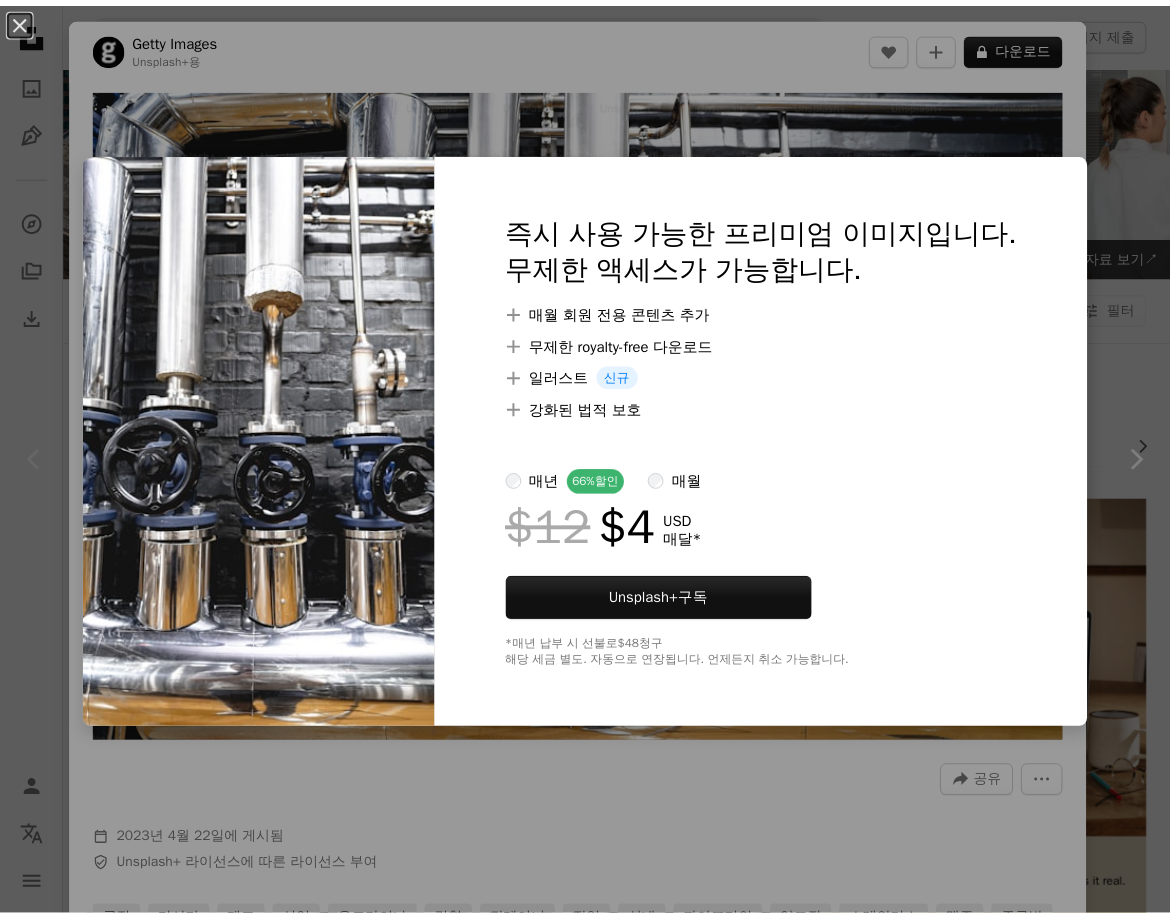 scroll, scrollTop: 100, scrollLeft: 0, axis: vertical 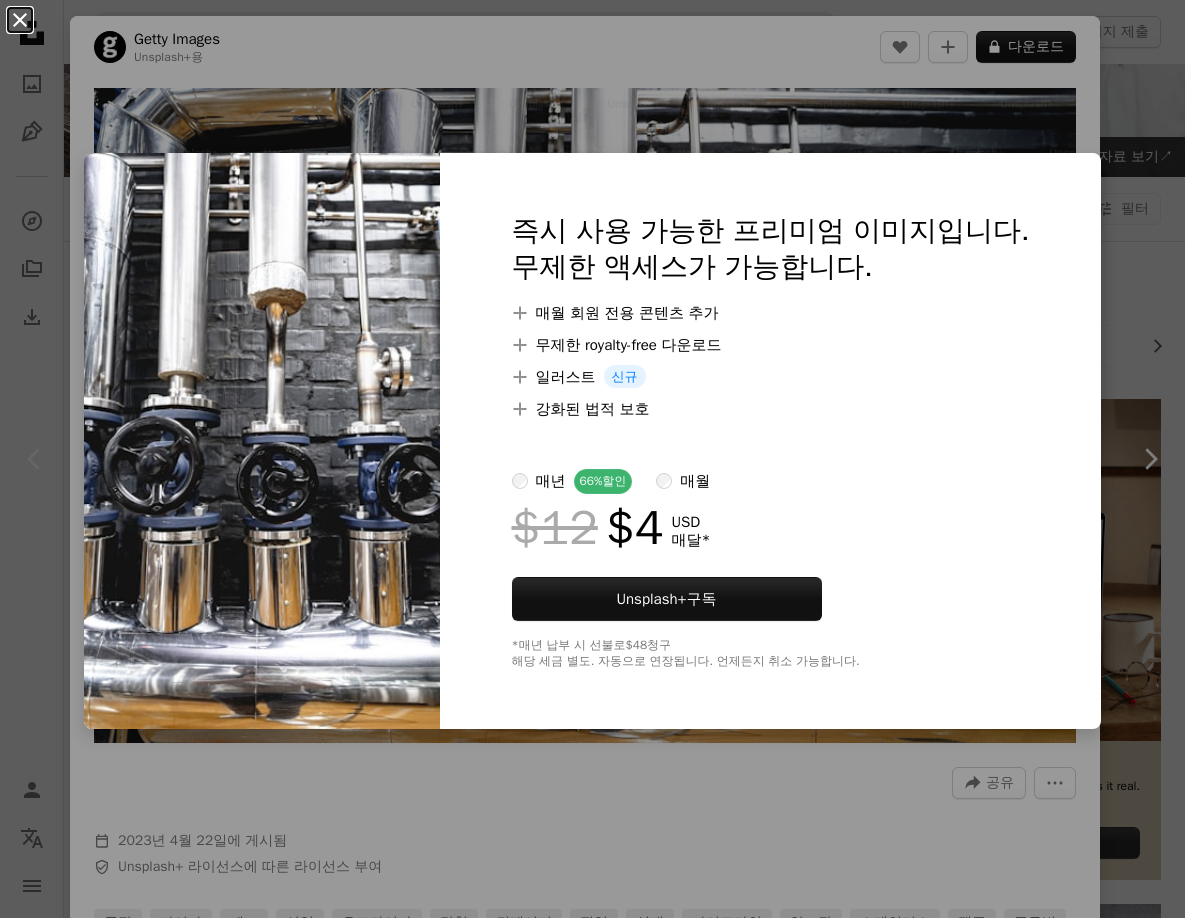 click on "An X shape" at bounding box center (20, 20) 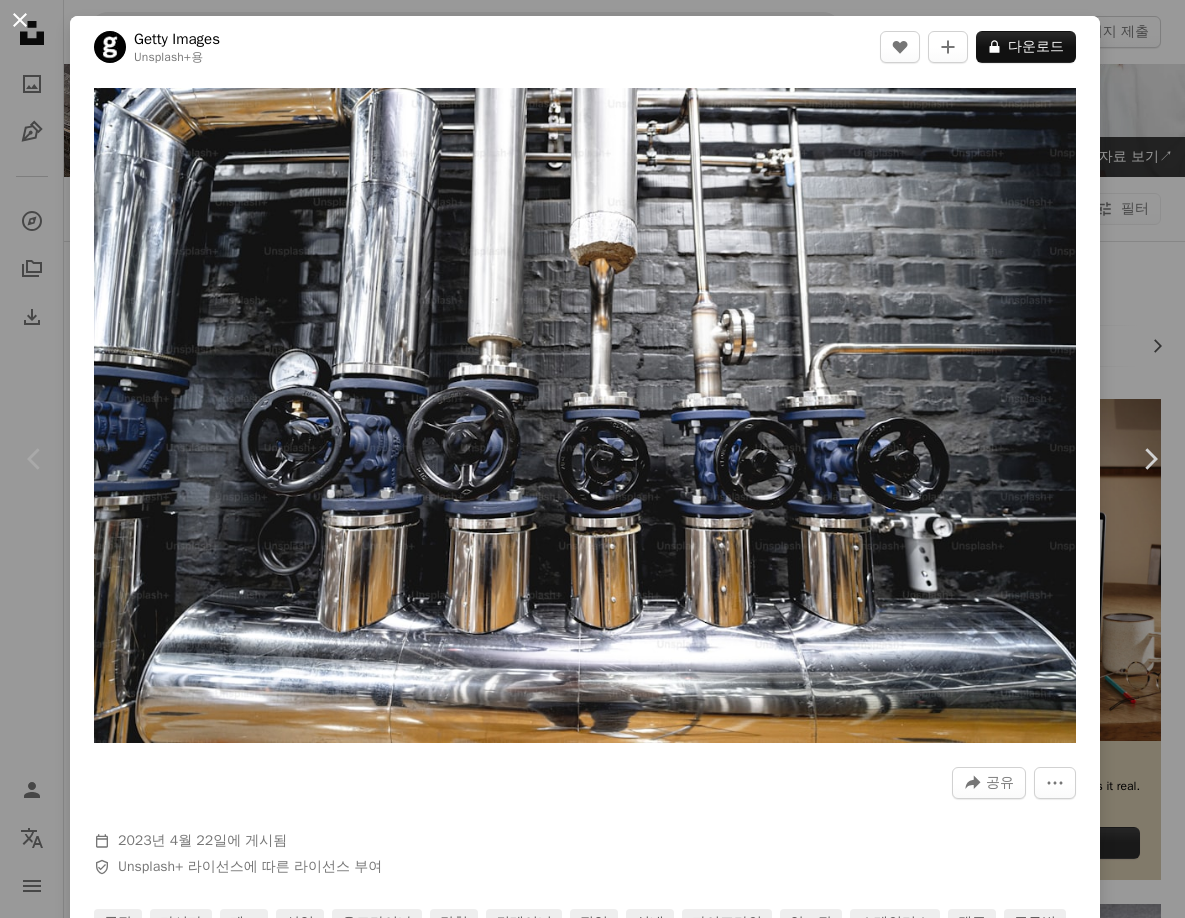 click on "An X shape" at bounding box center (20, 20) 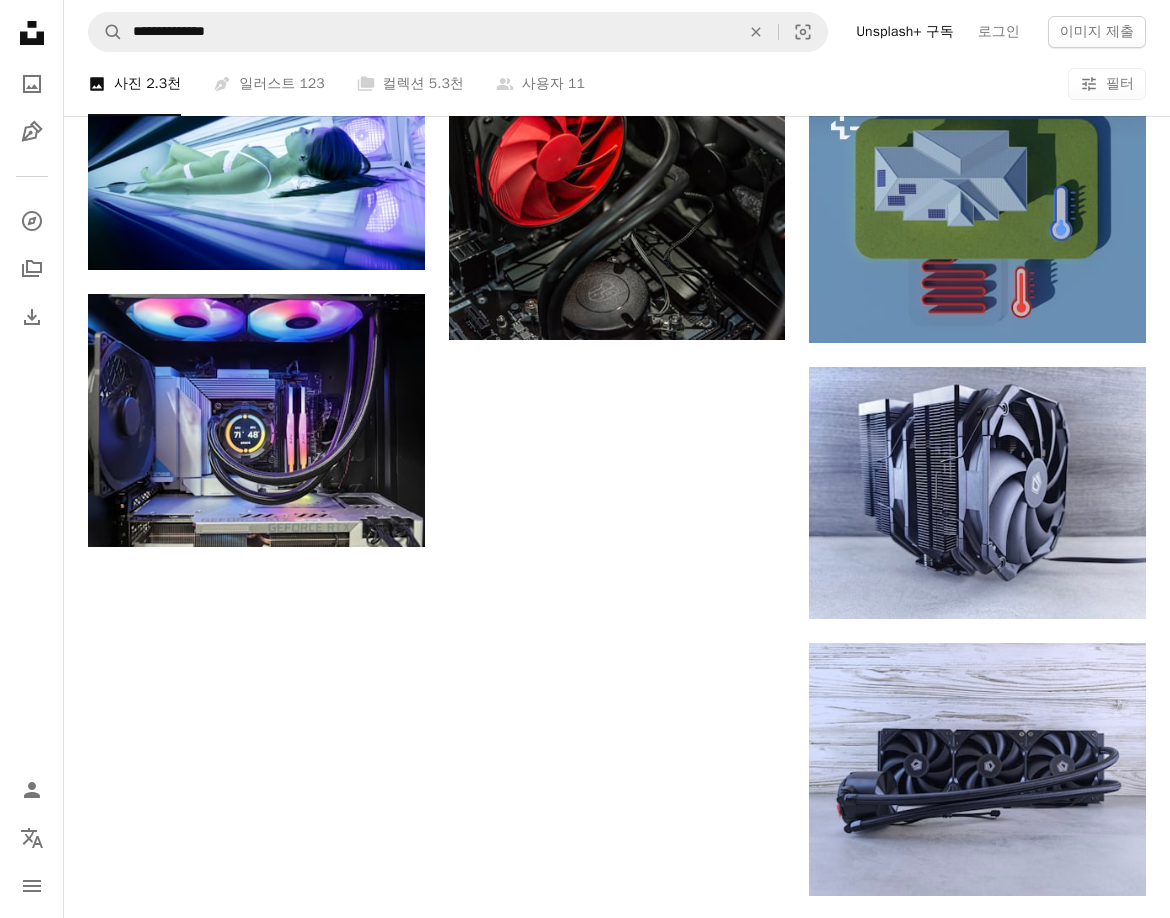 scroll, scrollTop: 2700, scrollLeft: 0, axis: vertical 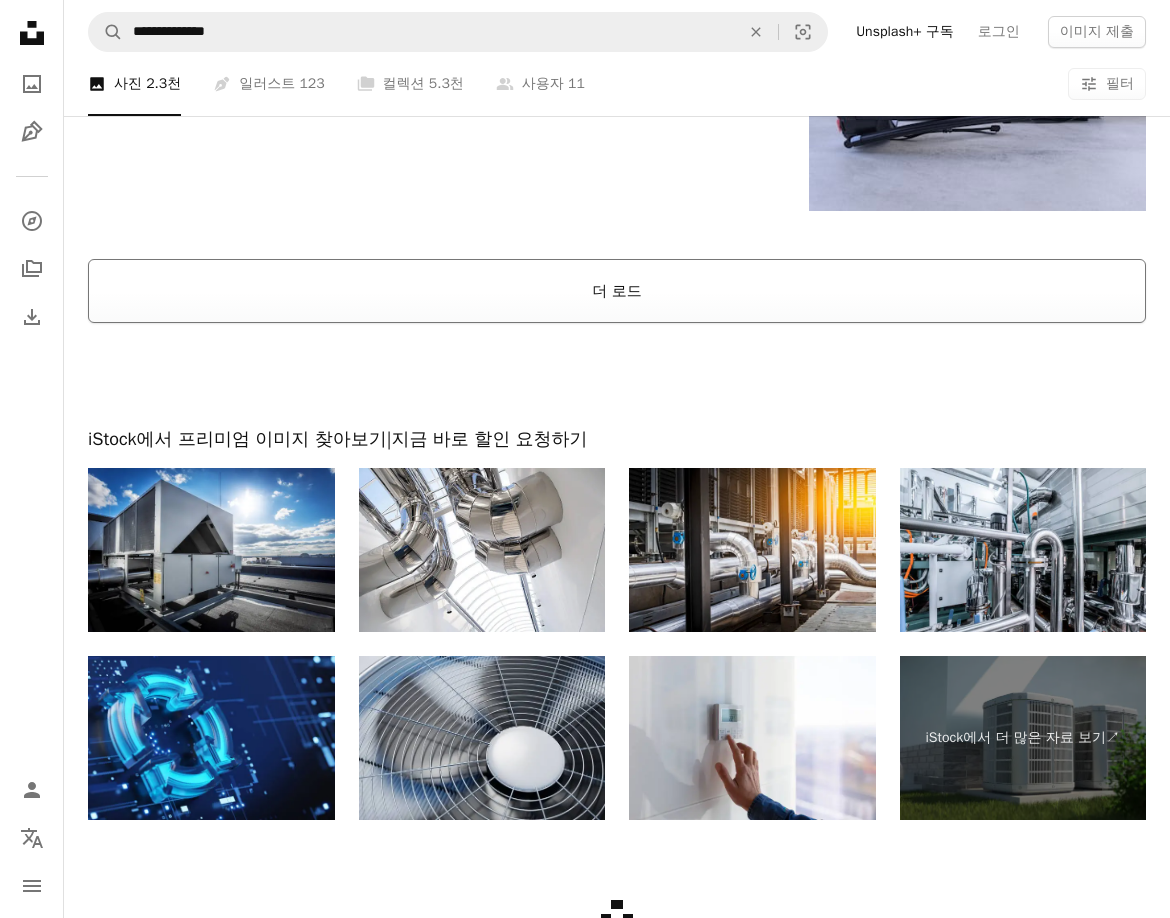 click on "더 로드" at bounding box center (617, 291) 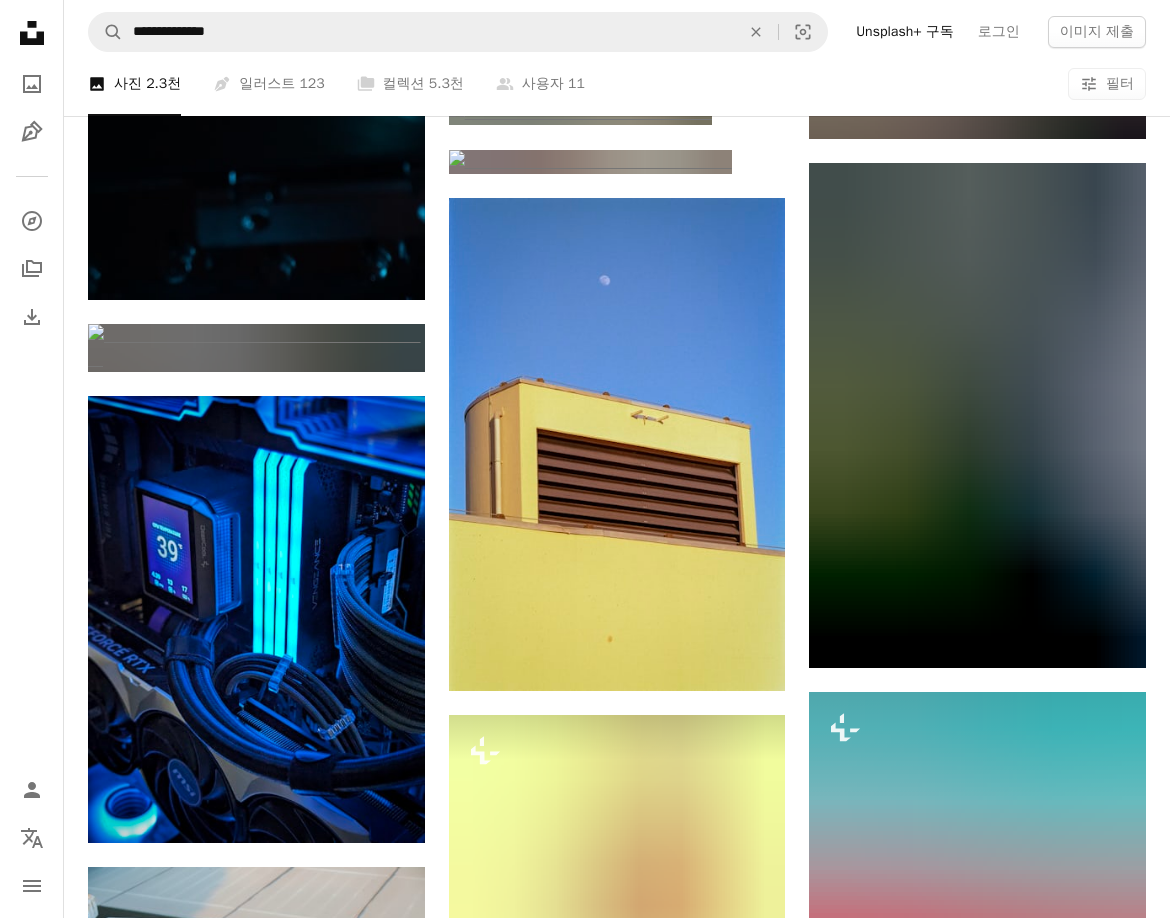 scroll, scrollTop: 10700, scrollLeft: 0, axis: vertical 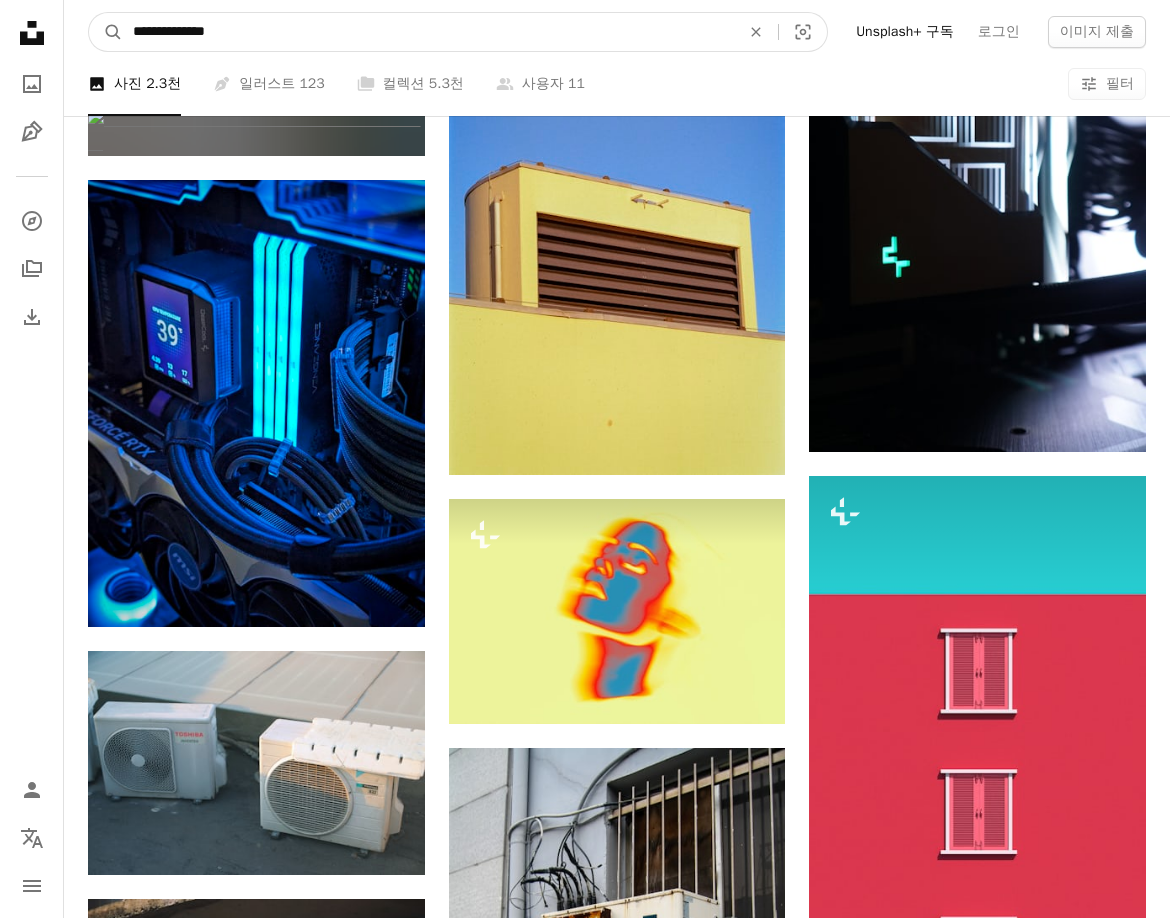 drag, startPoint x: 241, startPoint y: 35, endPoint x: 79, endPoint y: 46, distance: 162.37303 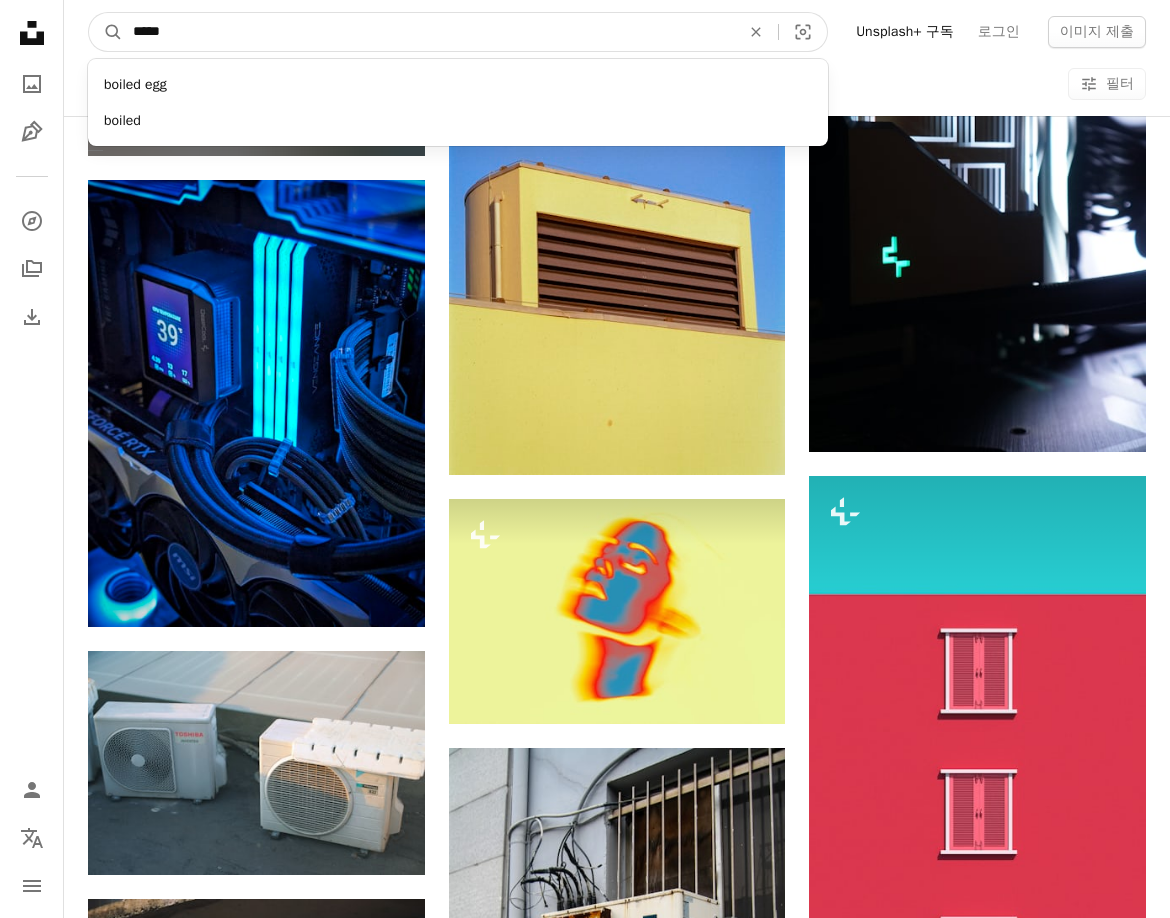 type on "******" 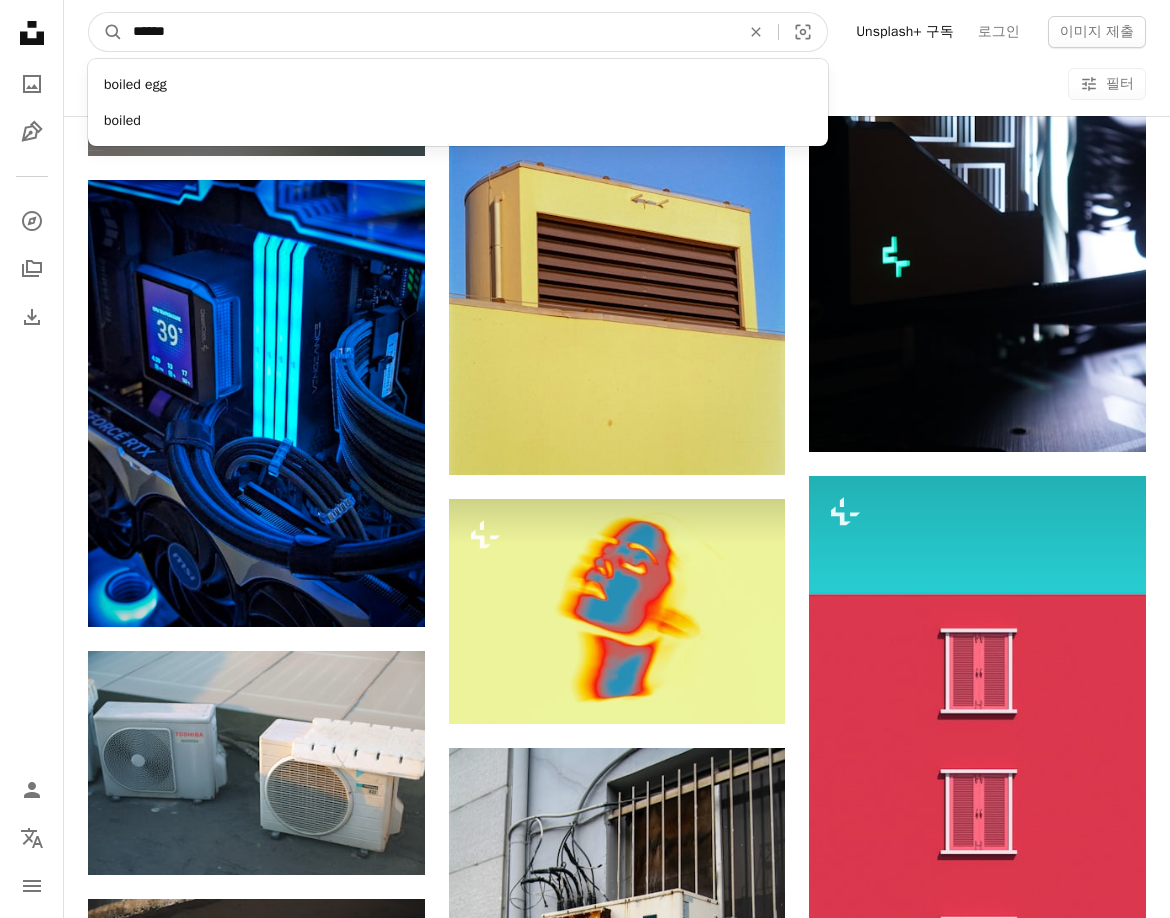 click on "A magnifying glass" at bounding box center (106, 32) 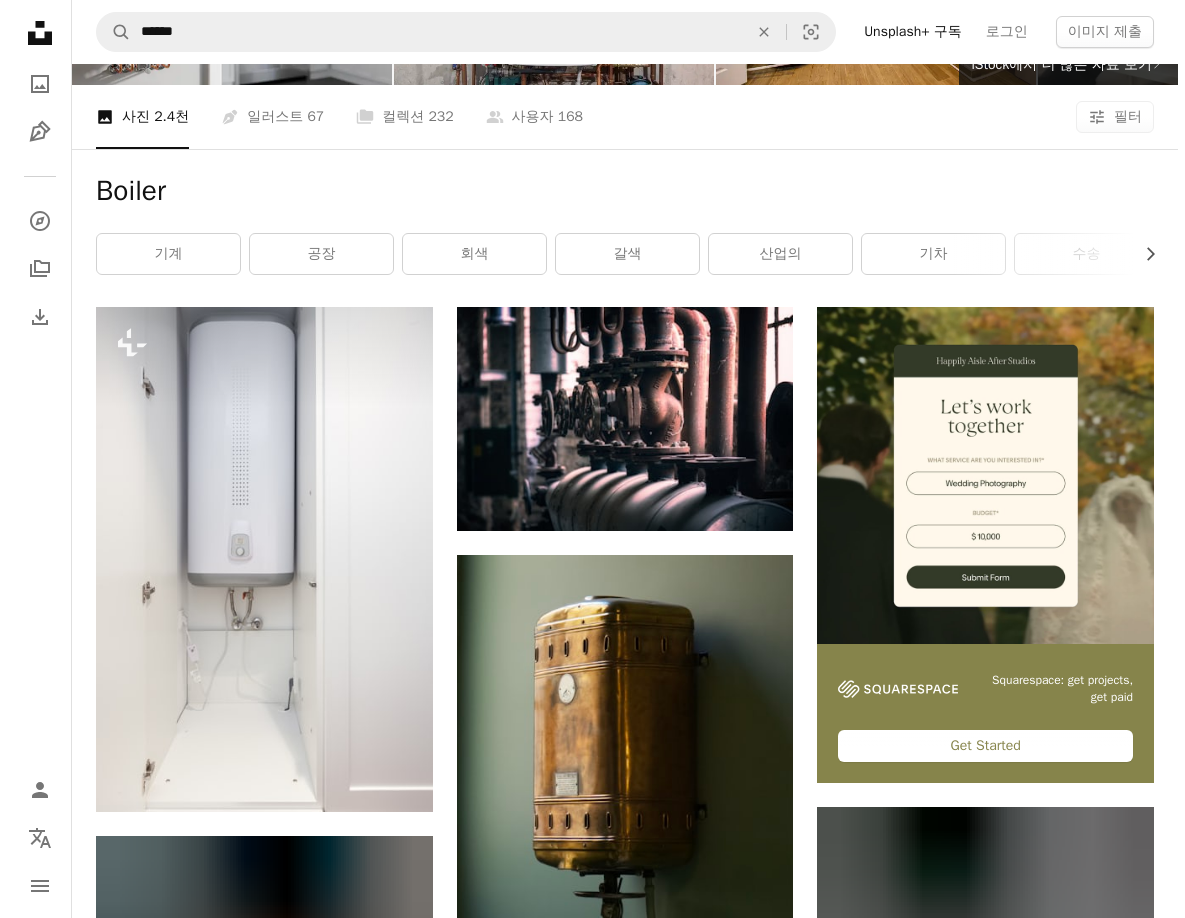 scroll, scrollTop: 200, scrollLeft: 0, axis: vertical 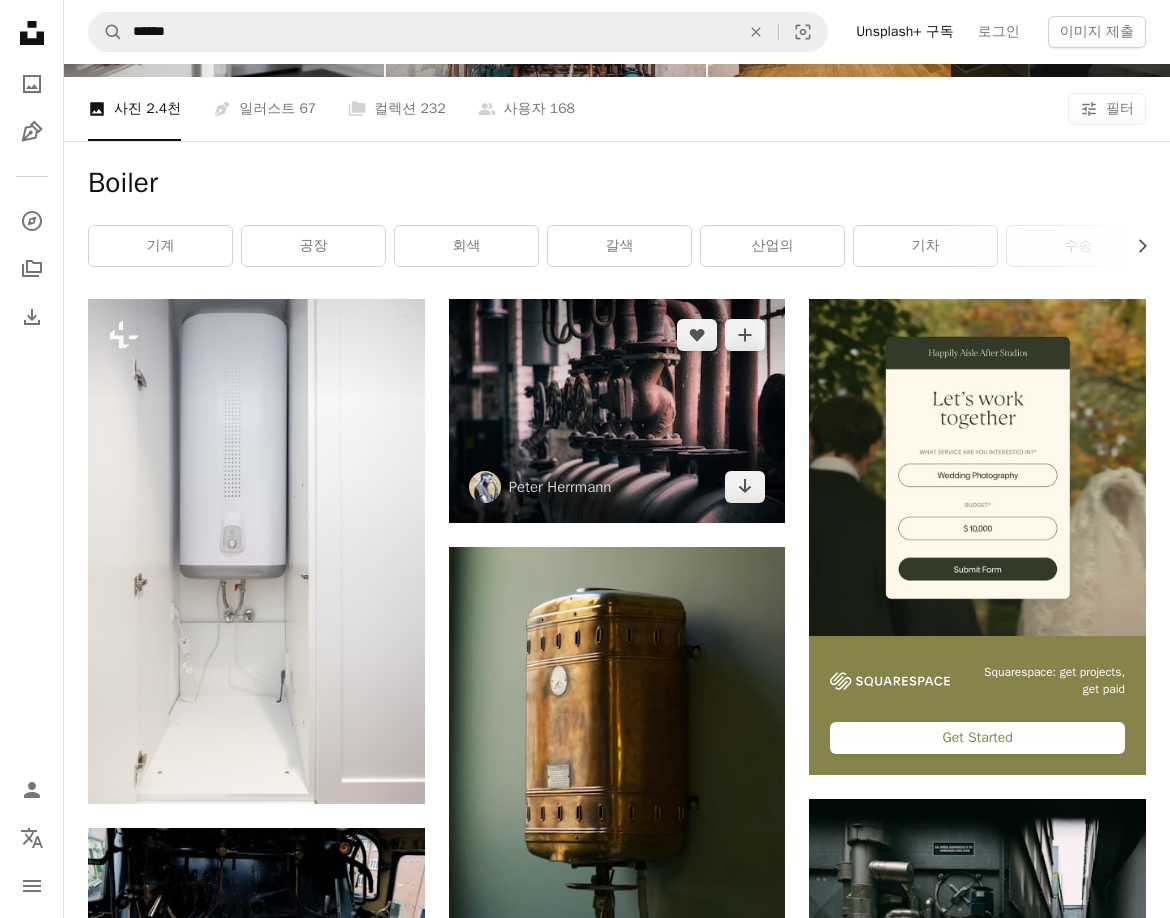 click at bounding box center (617, 411) 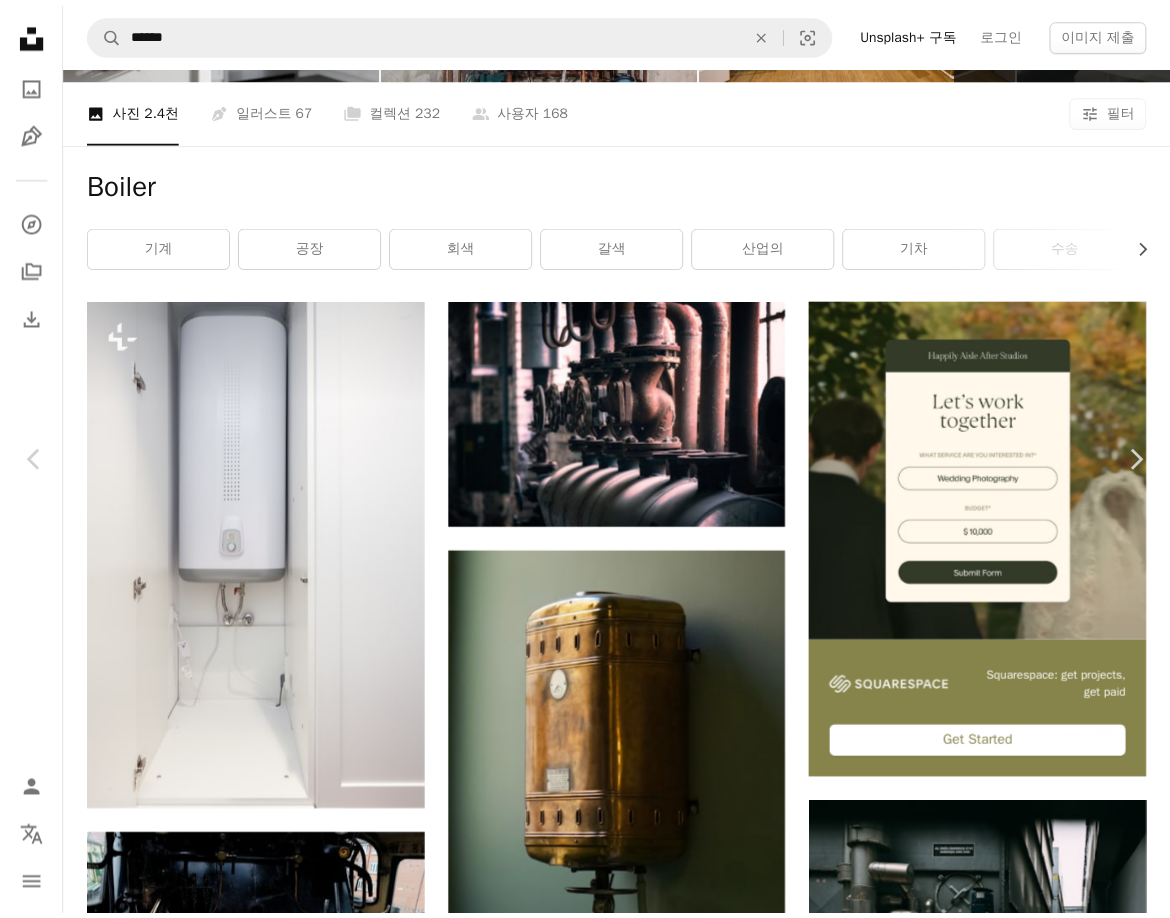scroll, scrollTop: 300, scrollLeft: 0, axis: vertical 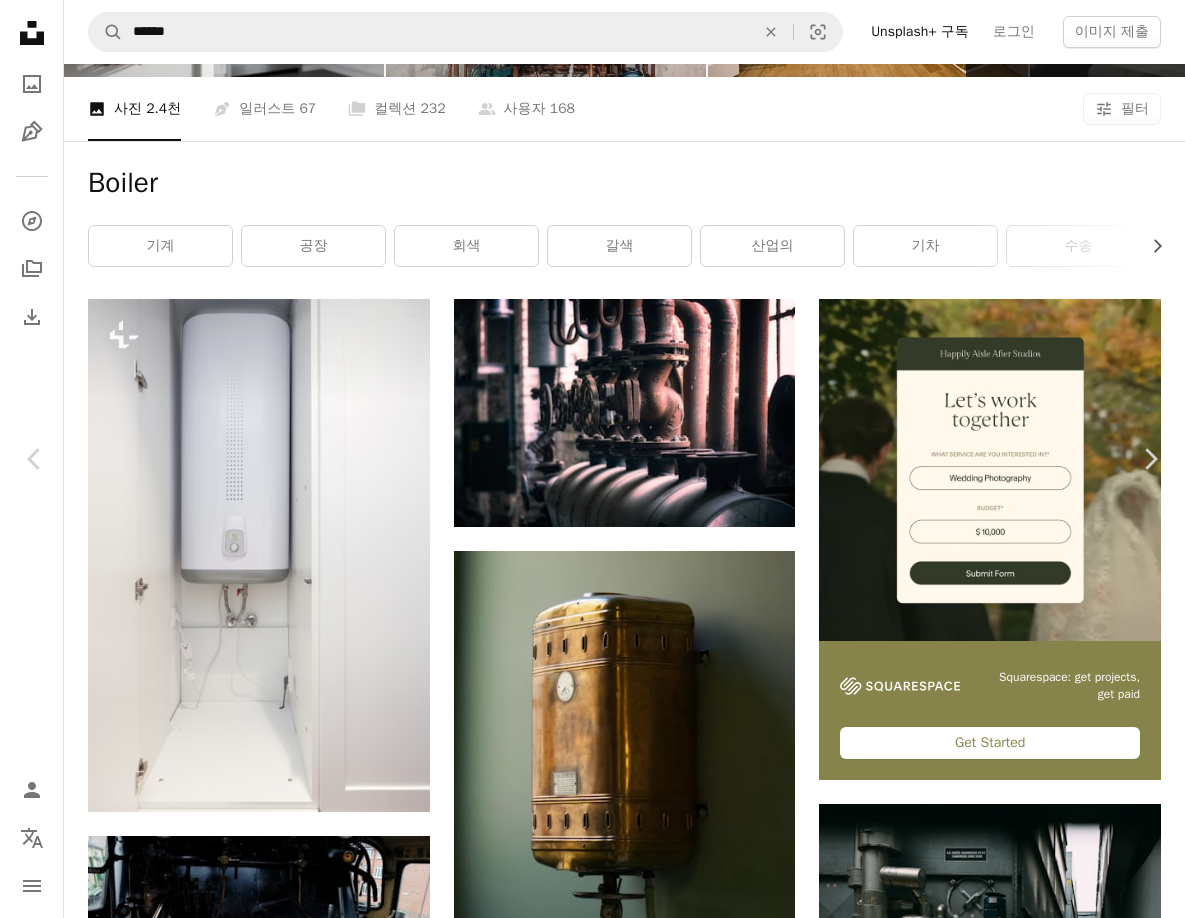 click on "An X shape" at bounding box center [20, 20] 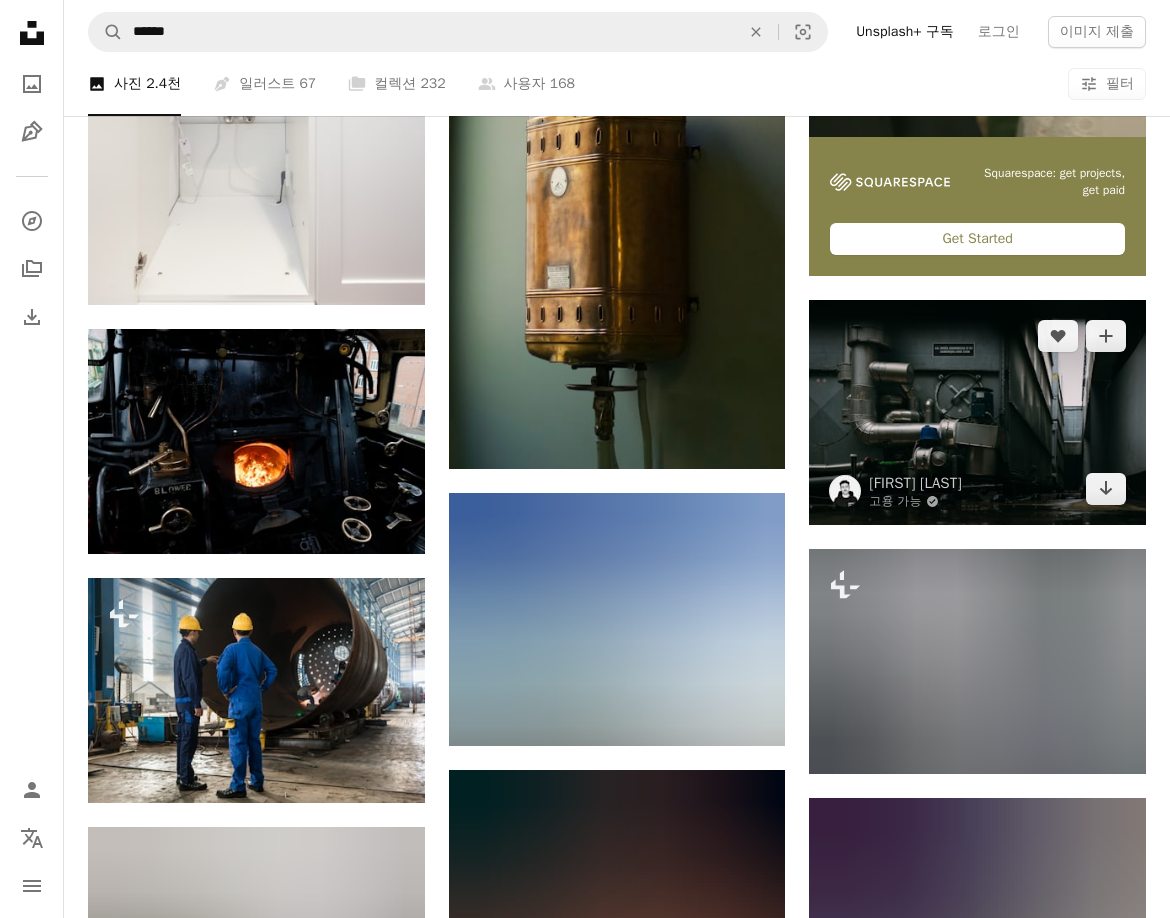 scroll, scrollTop: 700, scrollLeft: 0, axis: vertical 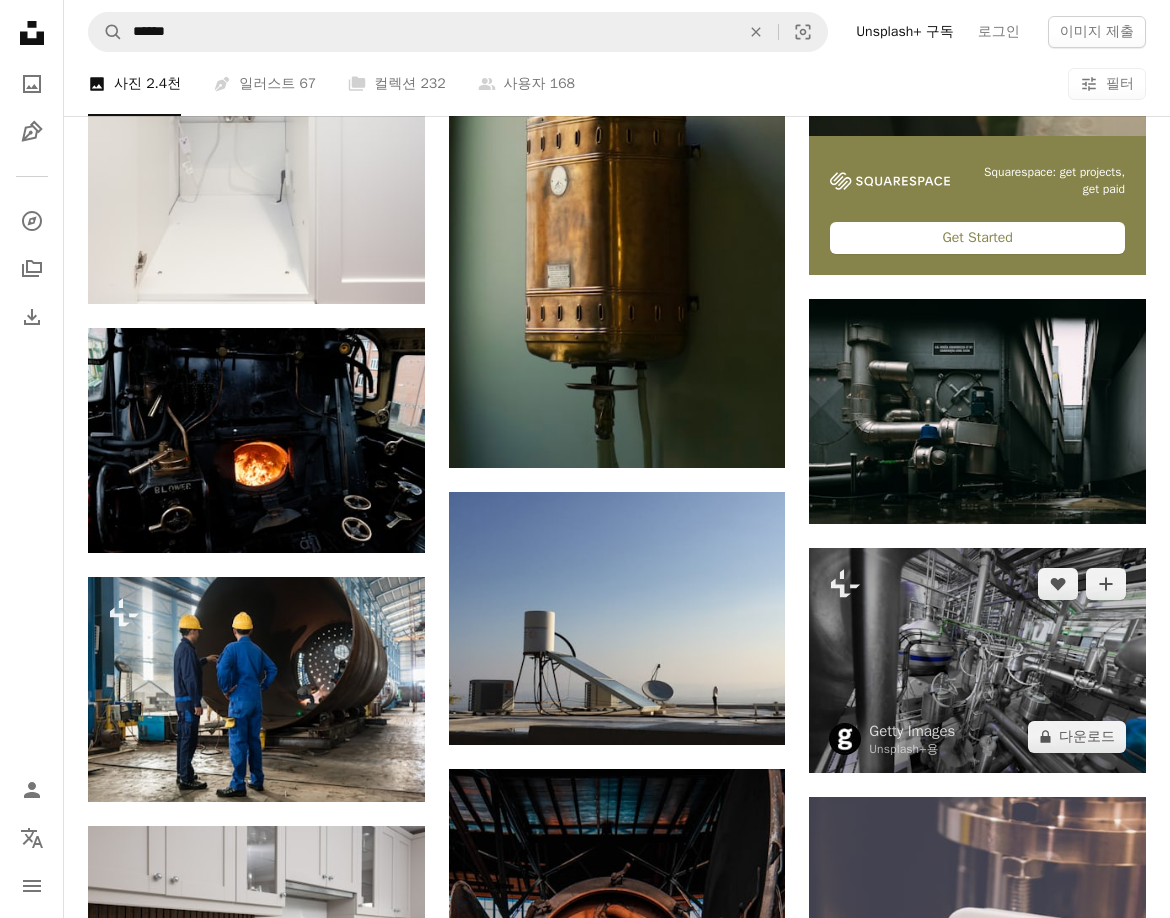 click at bounding box center (977, 660) 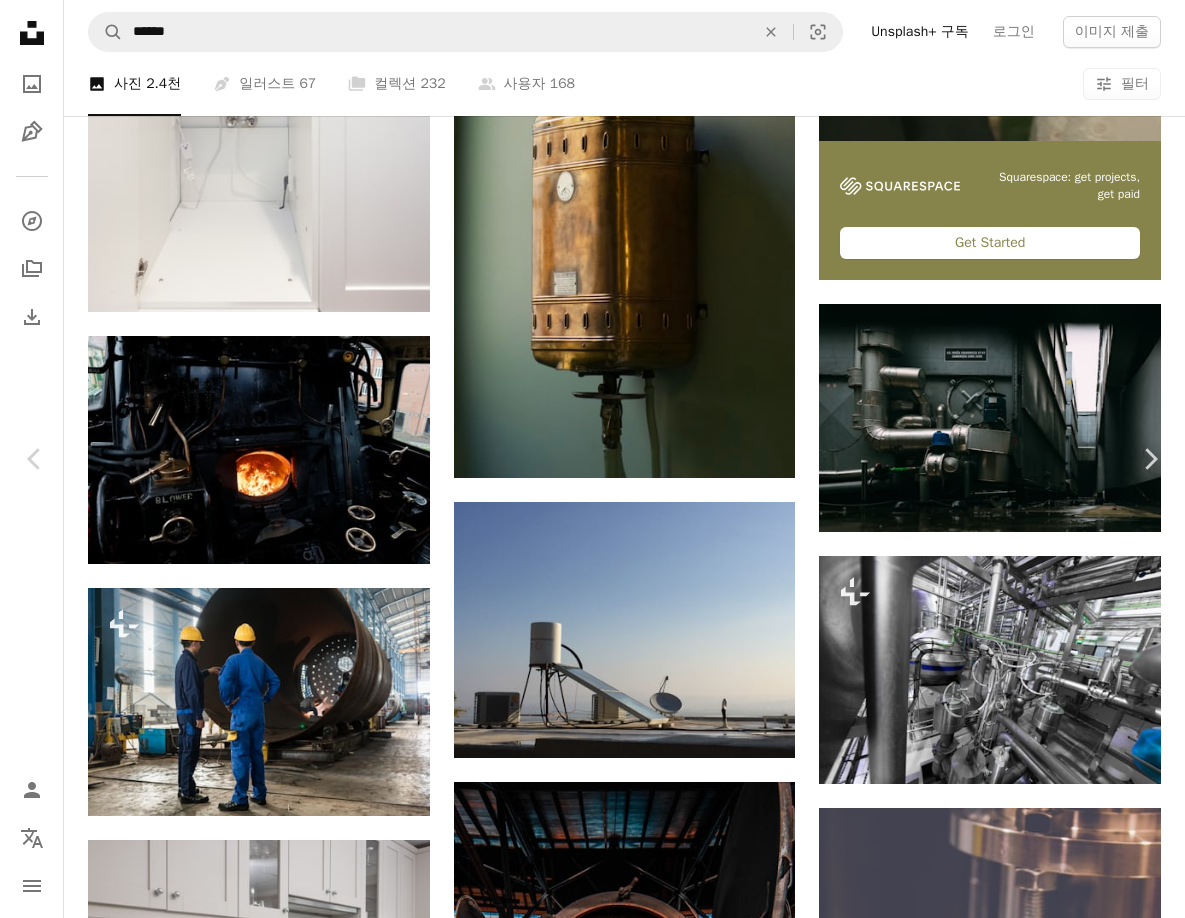 click on "An X shape" at bounding box center (20, 20) 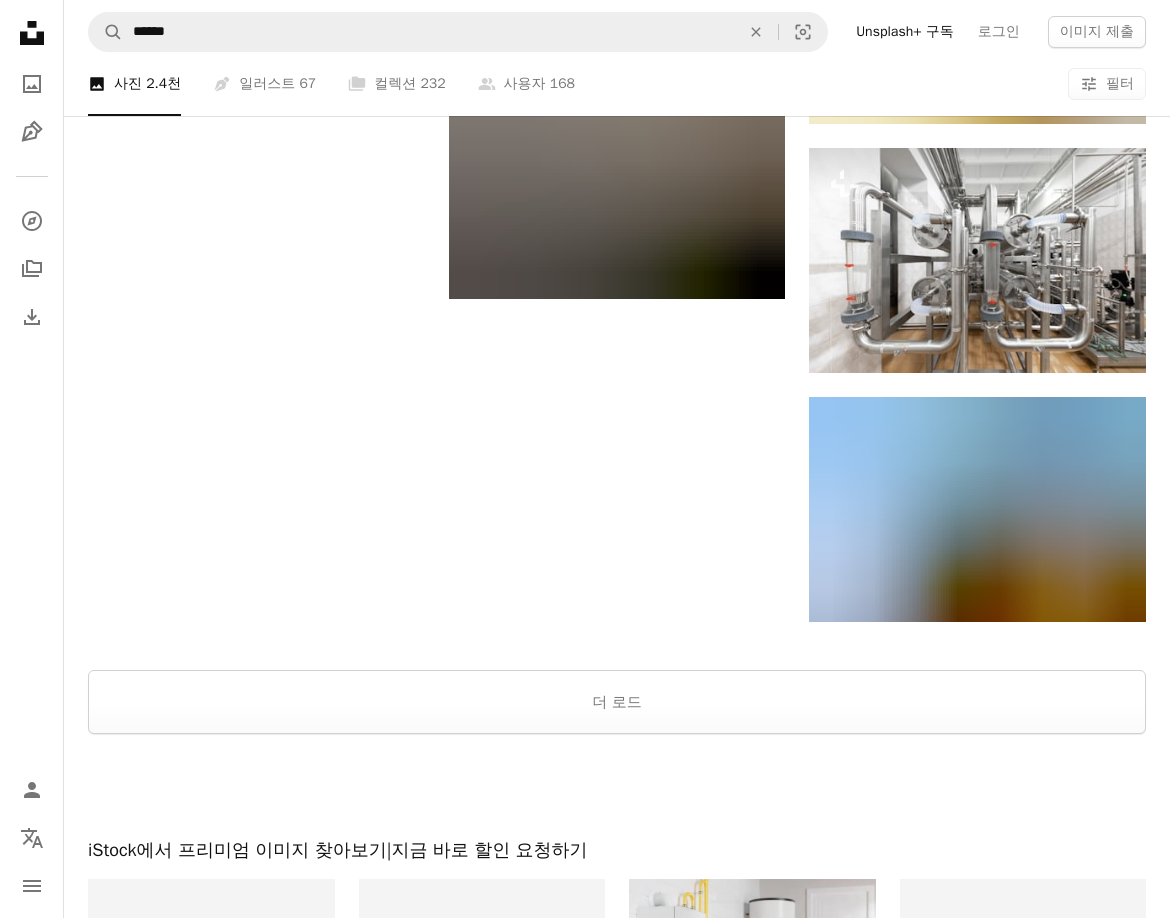scroll, scrollTop: 2700, scrollLeft: 0, axis: vertical 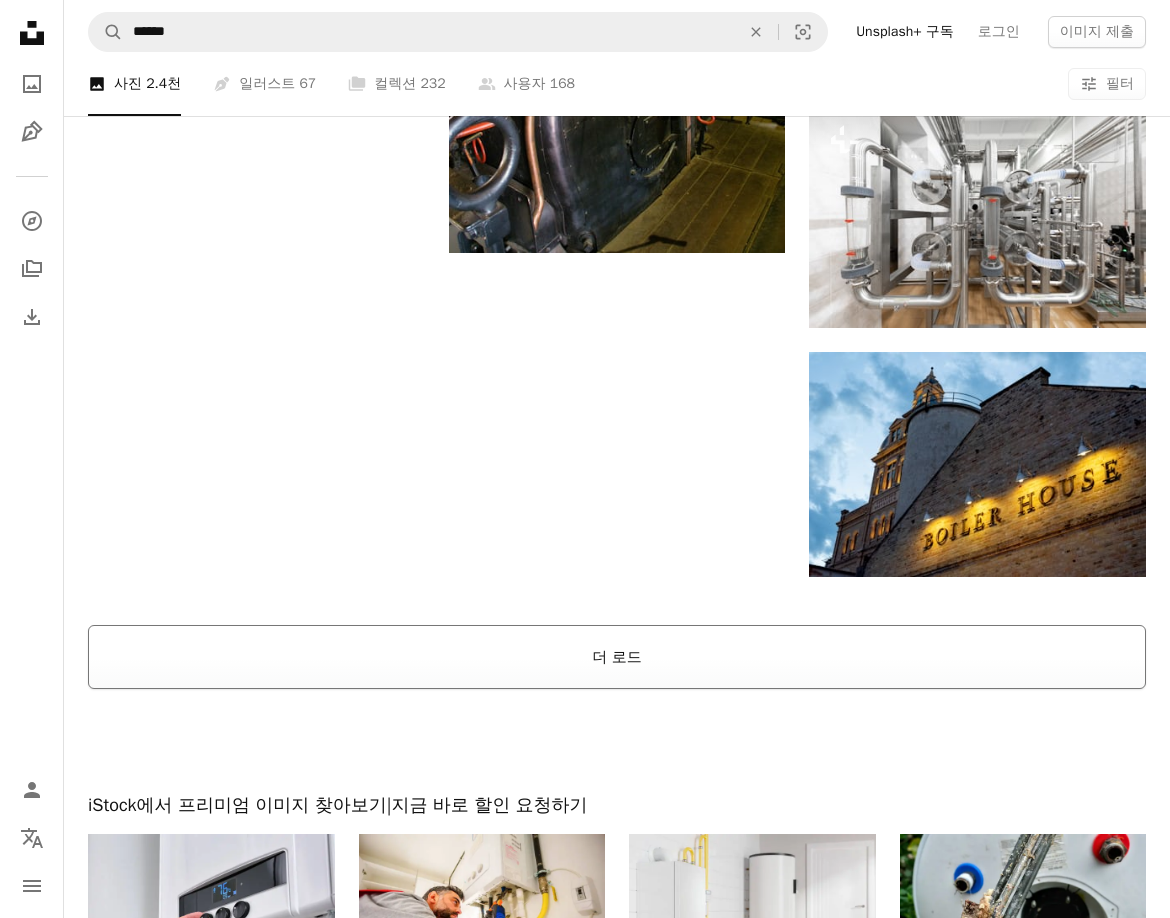 click on "더 로드" at bounding box center [617, 657] 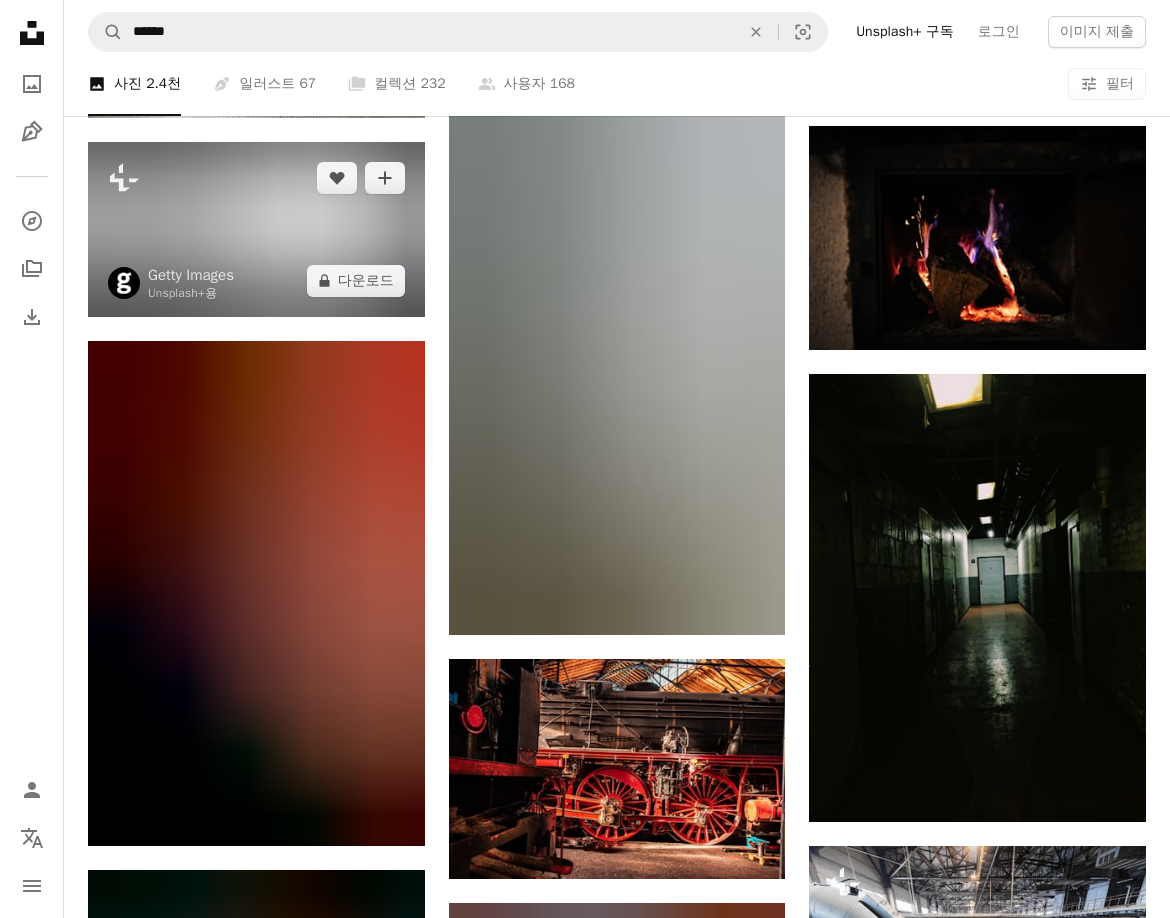 scroll, scrollTop: 5200, scrollLeft: 0, axis: vertical 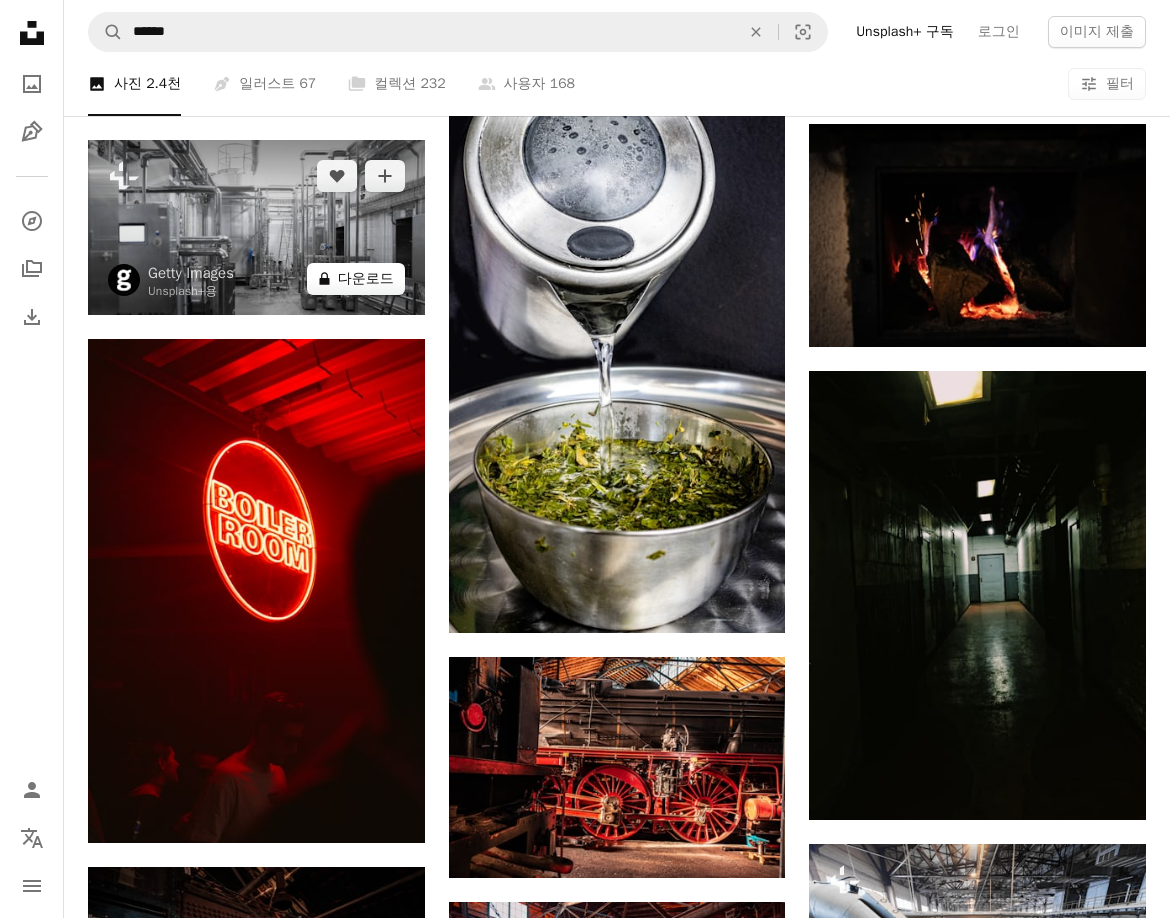 click on "A lock 다운로드" at bounding box center [356, 279] 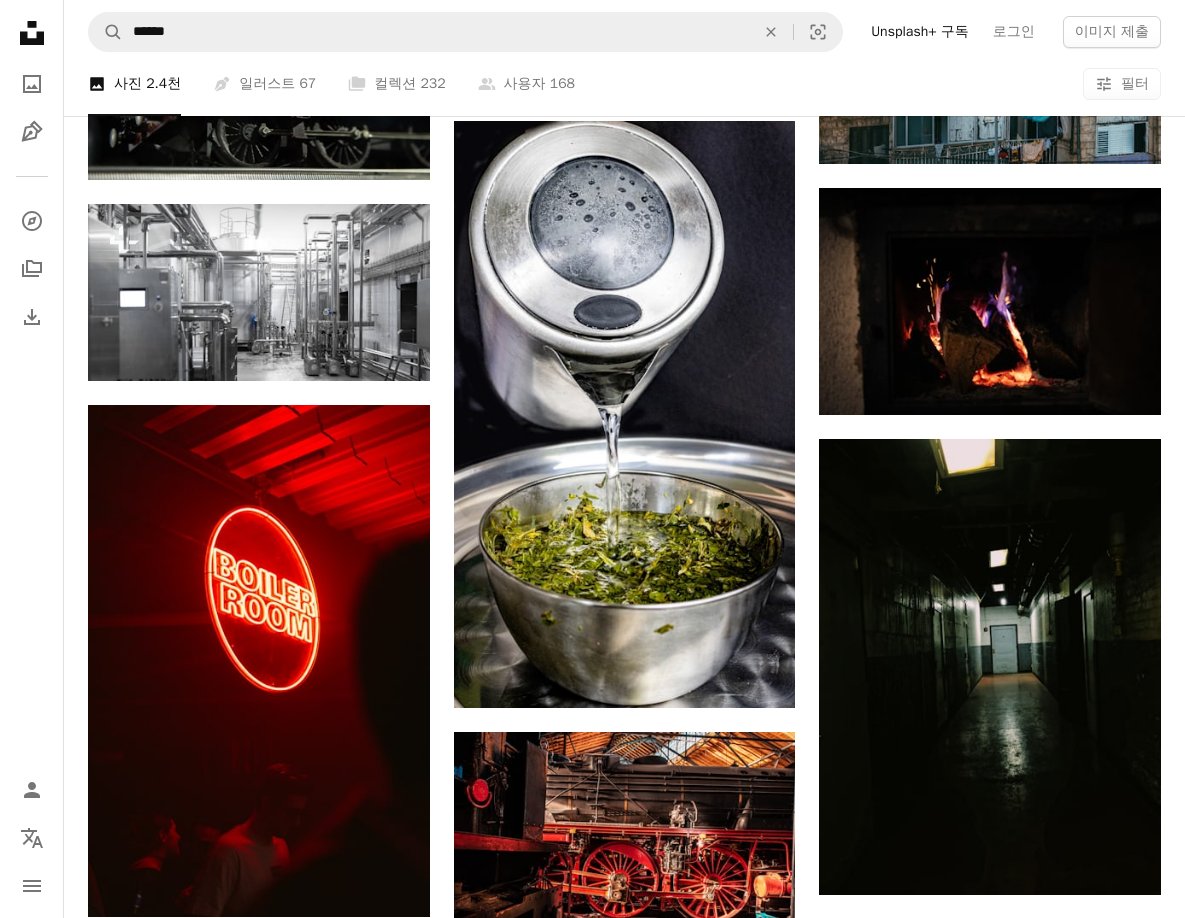 click on "An X shape" at bounding box center [20, 20] 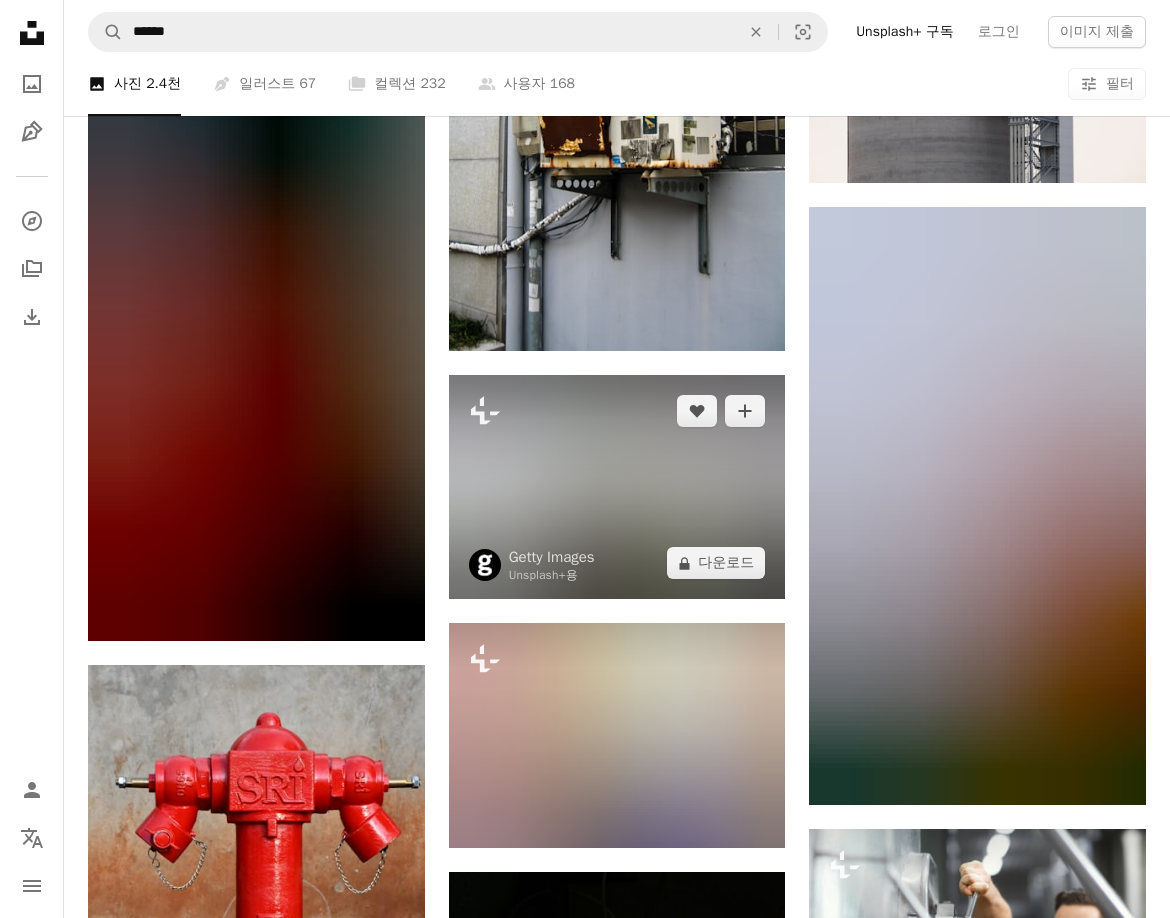 scroll, scrollTop: 12600, scrollLeft: 0, axis: vertical 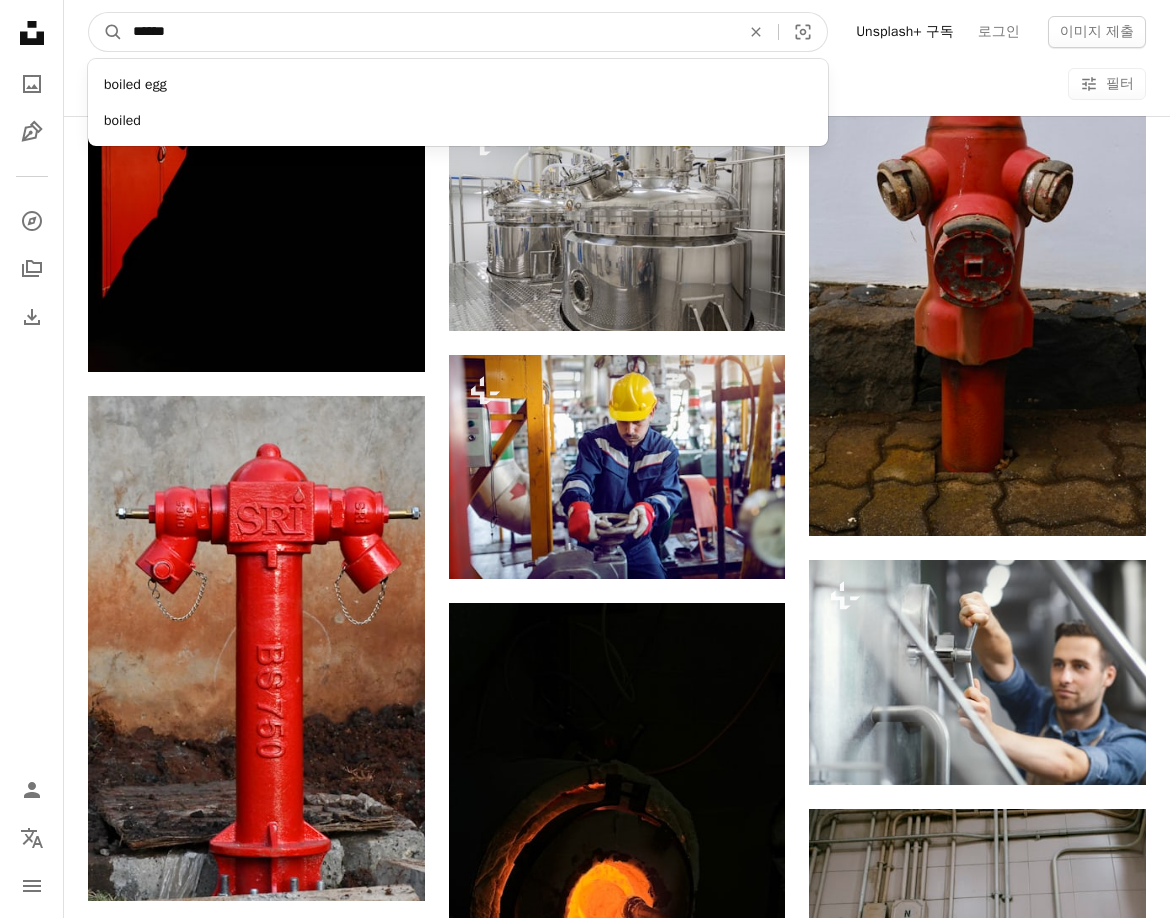 drag, startPoint x: 195, startPoint y: 33, endPoint x: 70, endPoint y: 30, distance: 125.035995 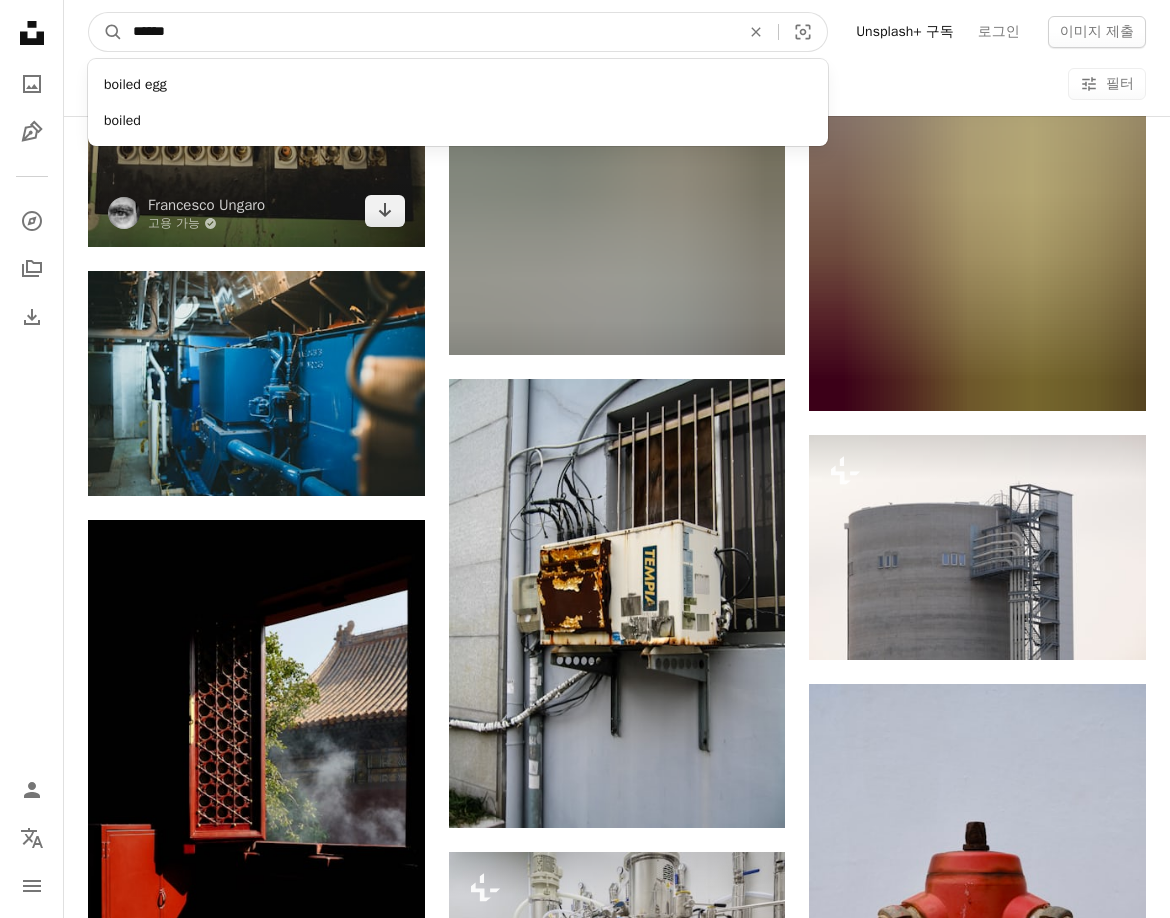 scroll, scrollTop: 11600, scrollLeft: 0, axis: vertical 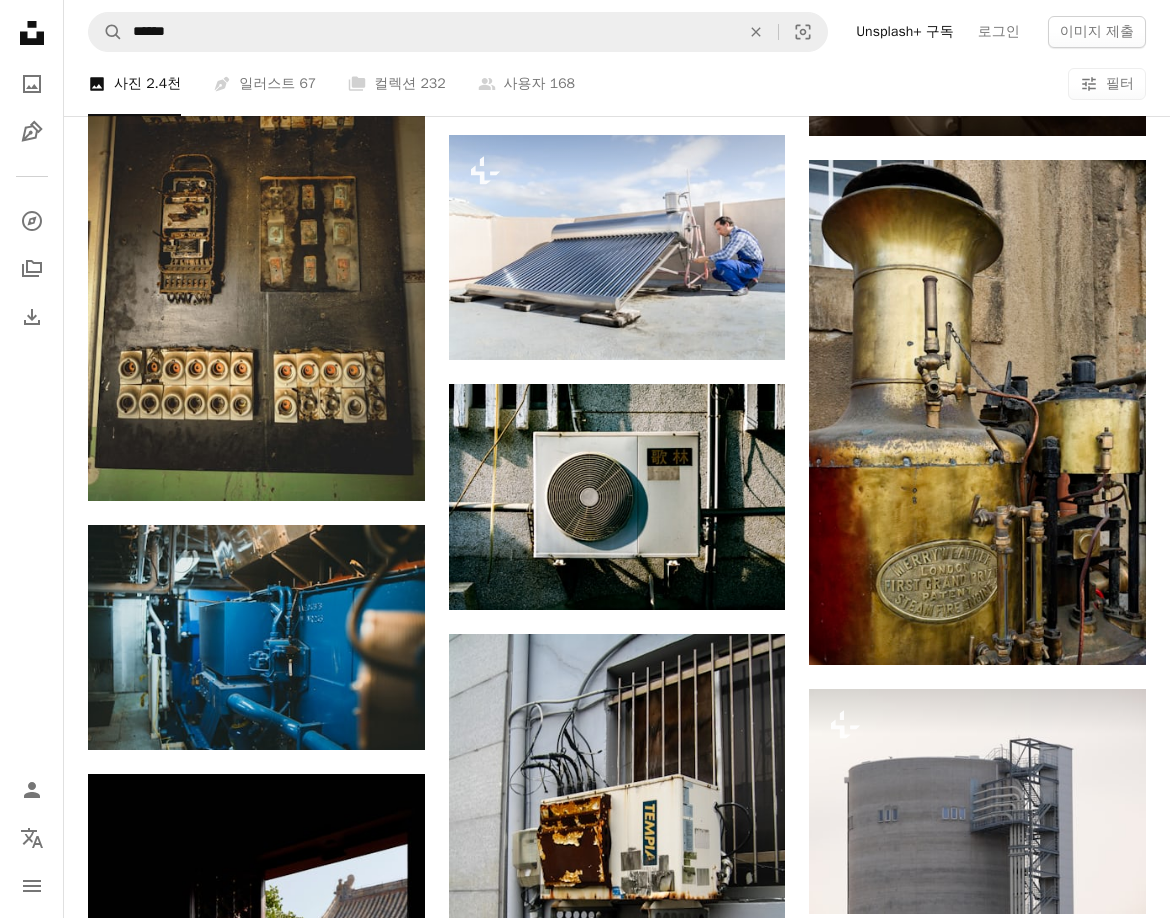 click on "Unsplash logo Unsplash 홈" 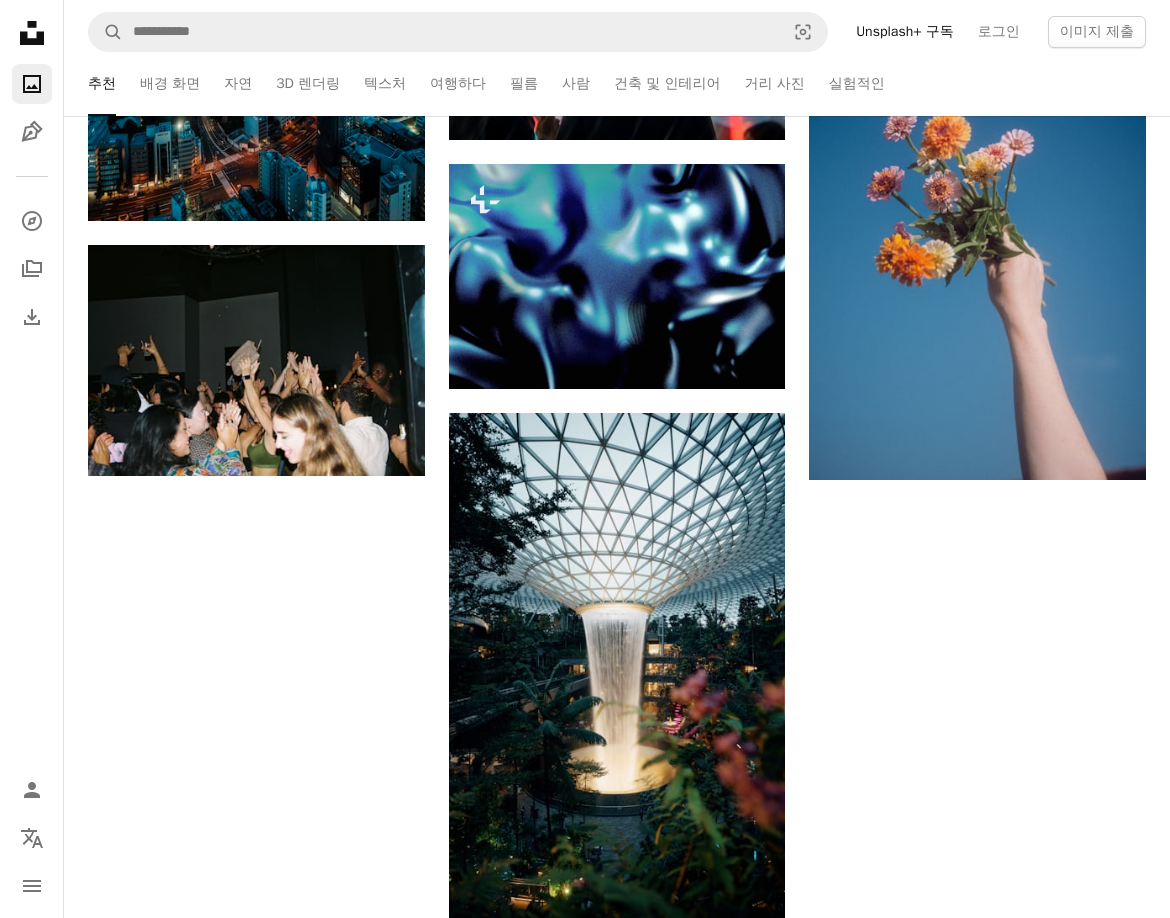 scroll, scrollTop: 0, scrollLeft: 0, axis: both 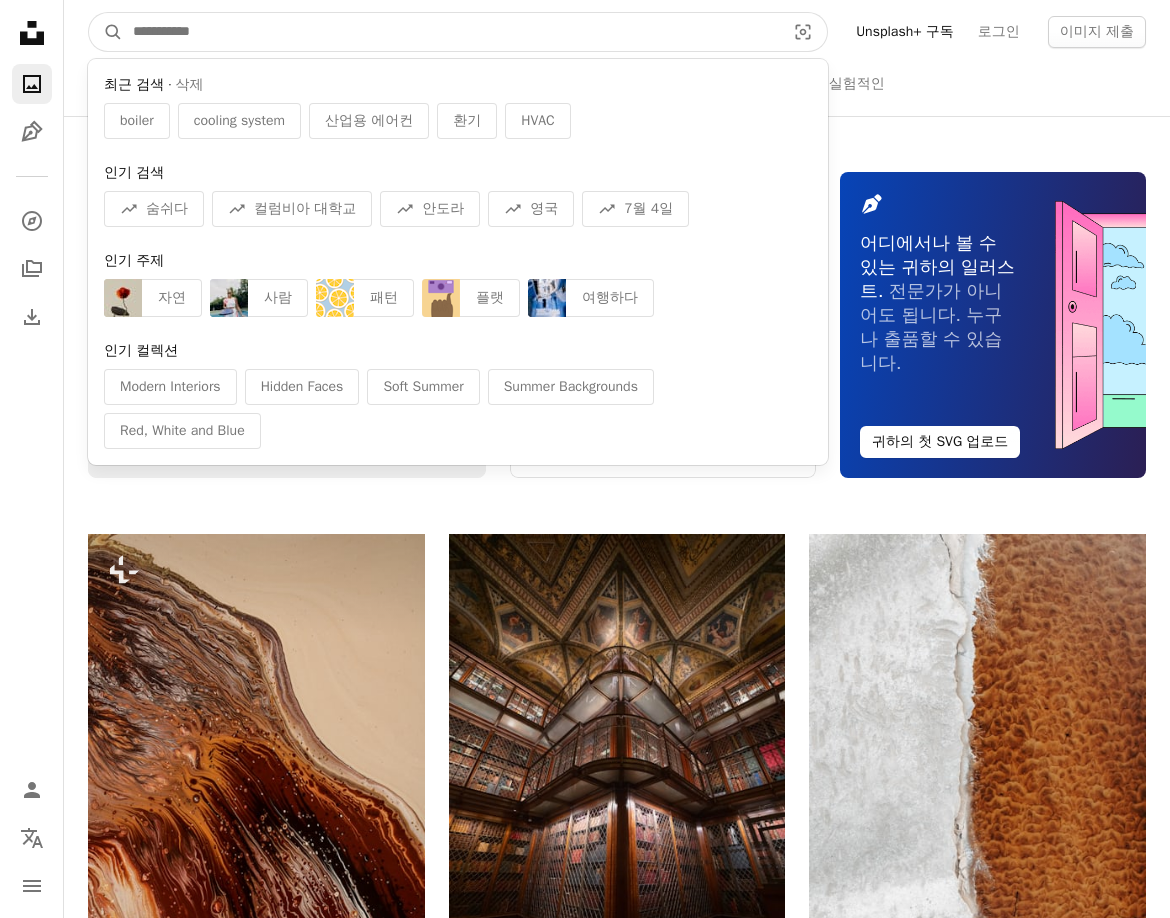 click at bounding box center (451, 32) 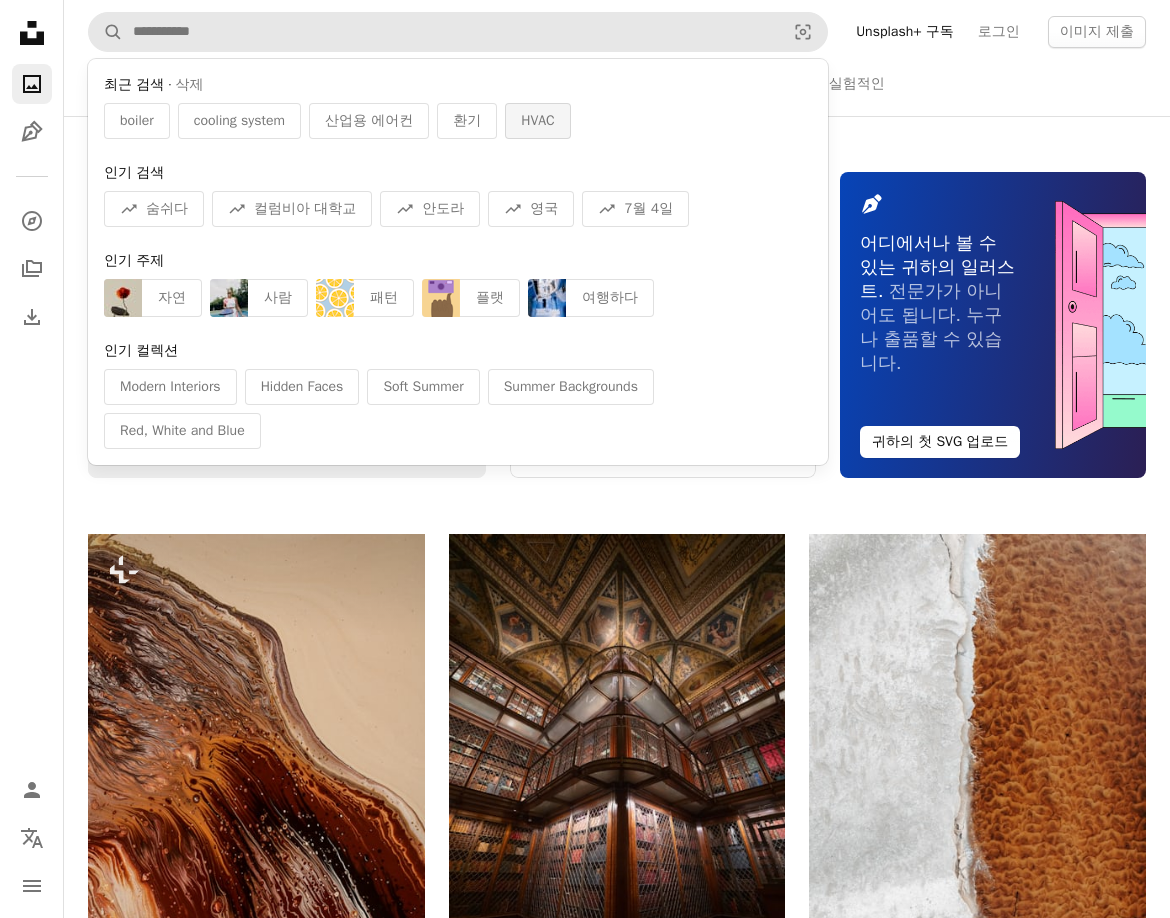 click on "HVAC" at bounding box center [538, 121] 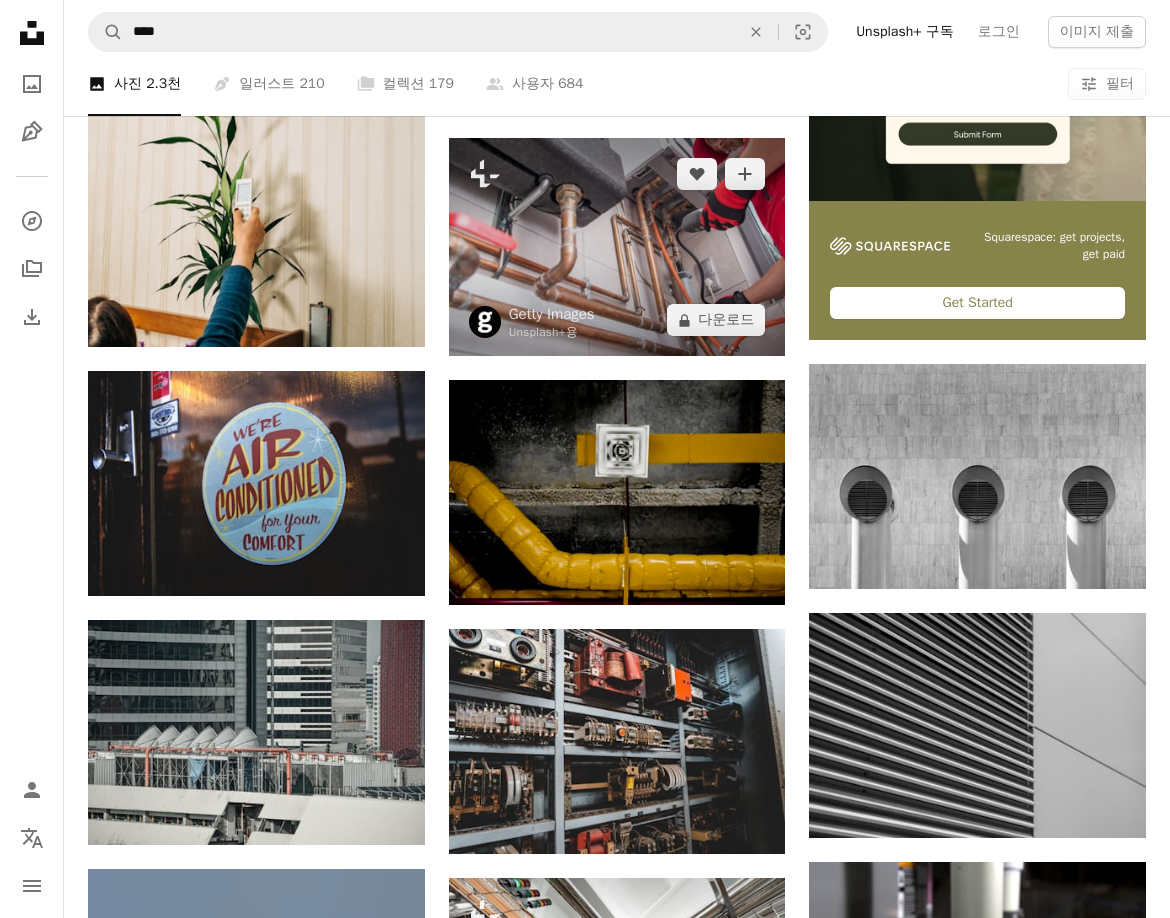 scroll, scrollTop: 600, scrollLeft: 0, axis: vertical 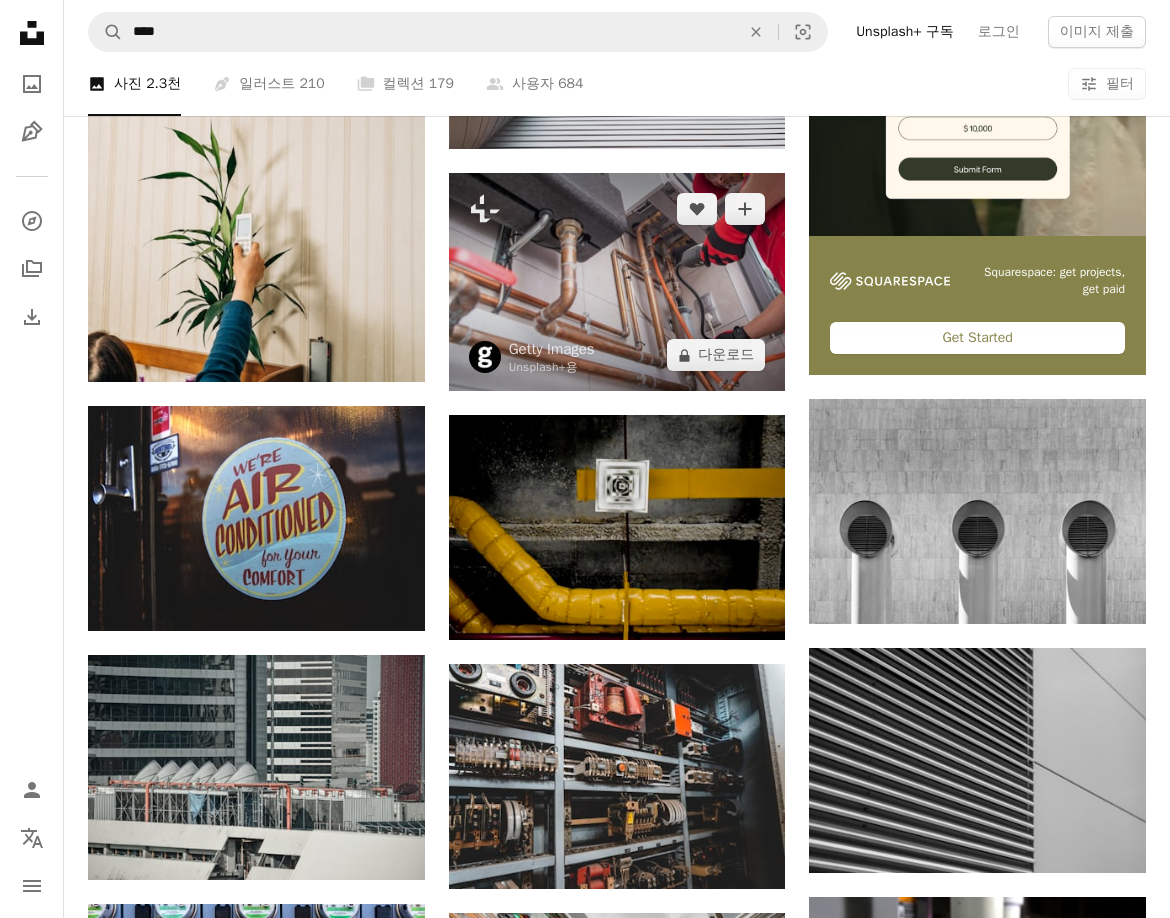 click at bounding box center (617, 282) 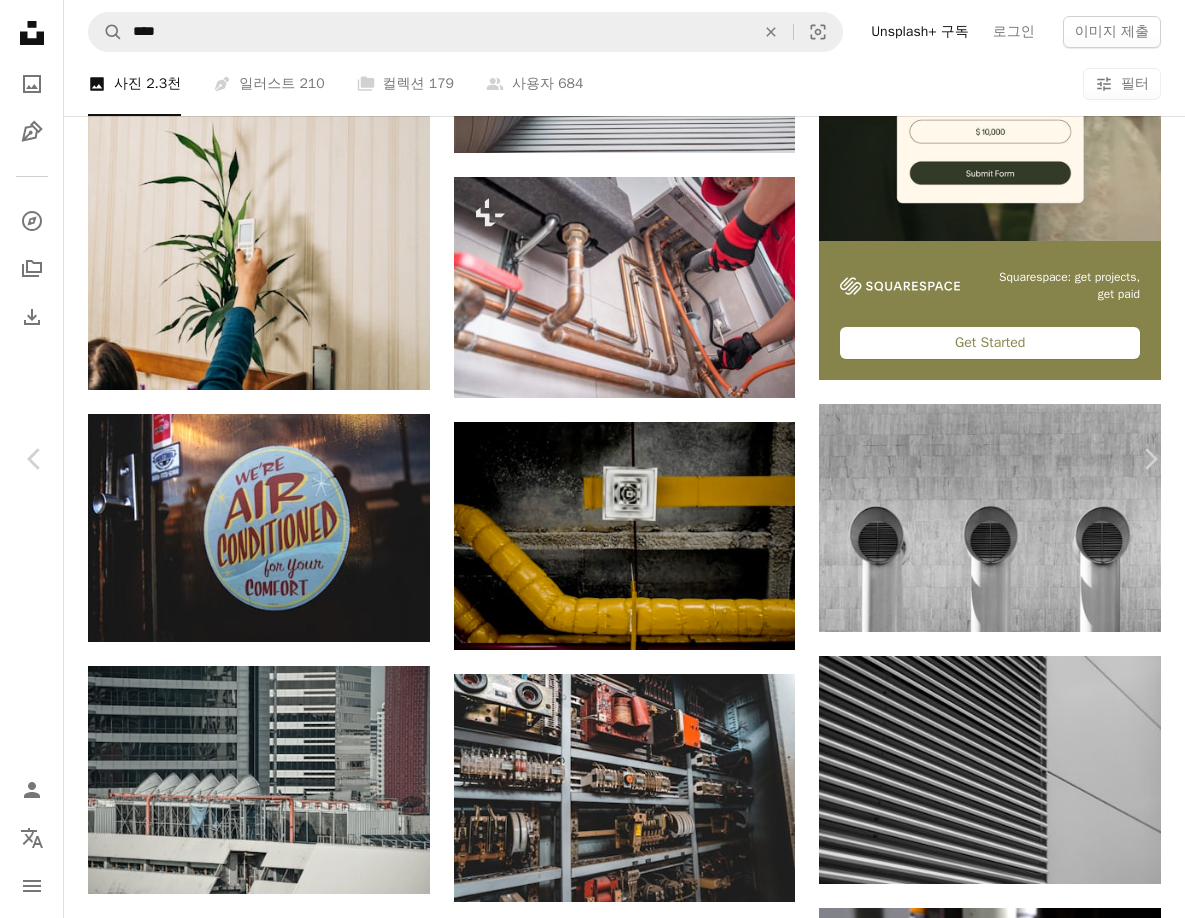 click on "An X shape" at bounding box center (20, 20) 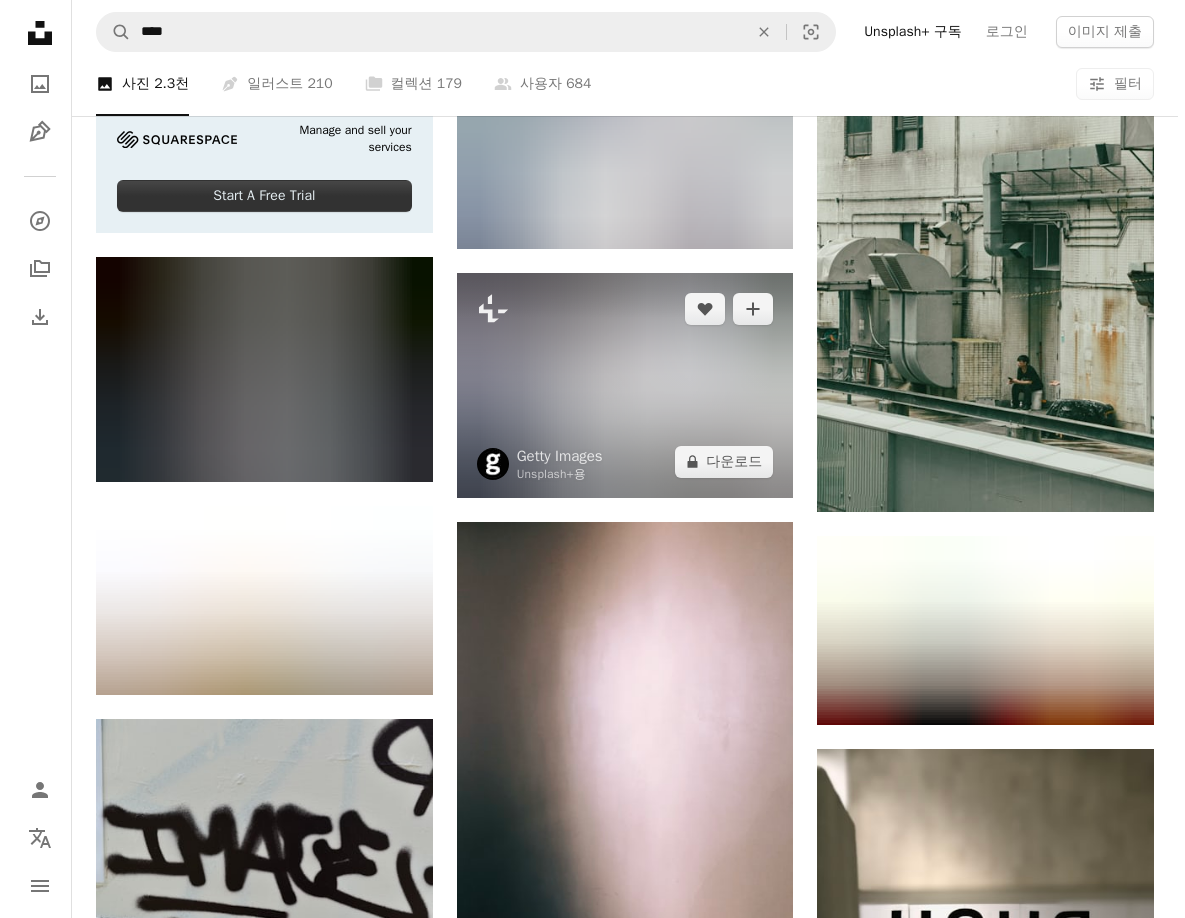 scroll, scrollTop: 3500, scrollLeft: 0, axis: vertical 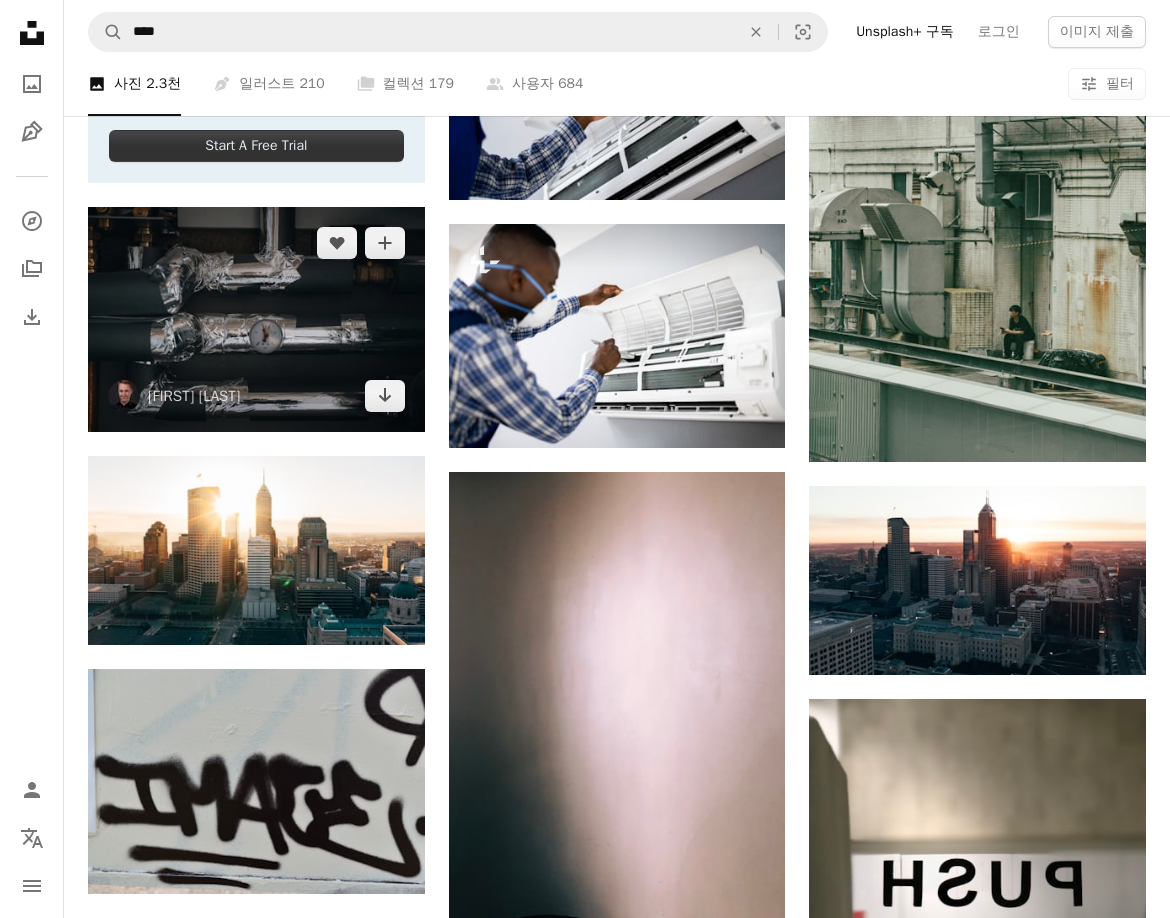 click at bounding box center [256, 319] 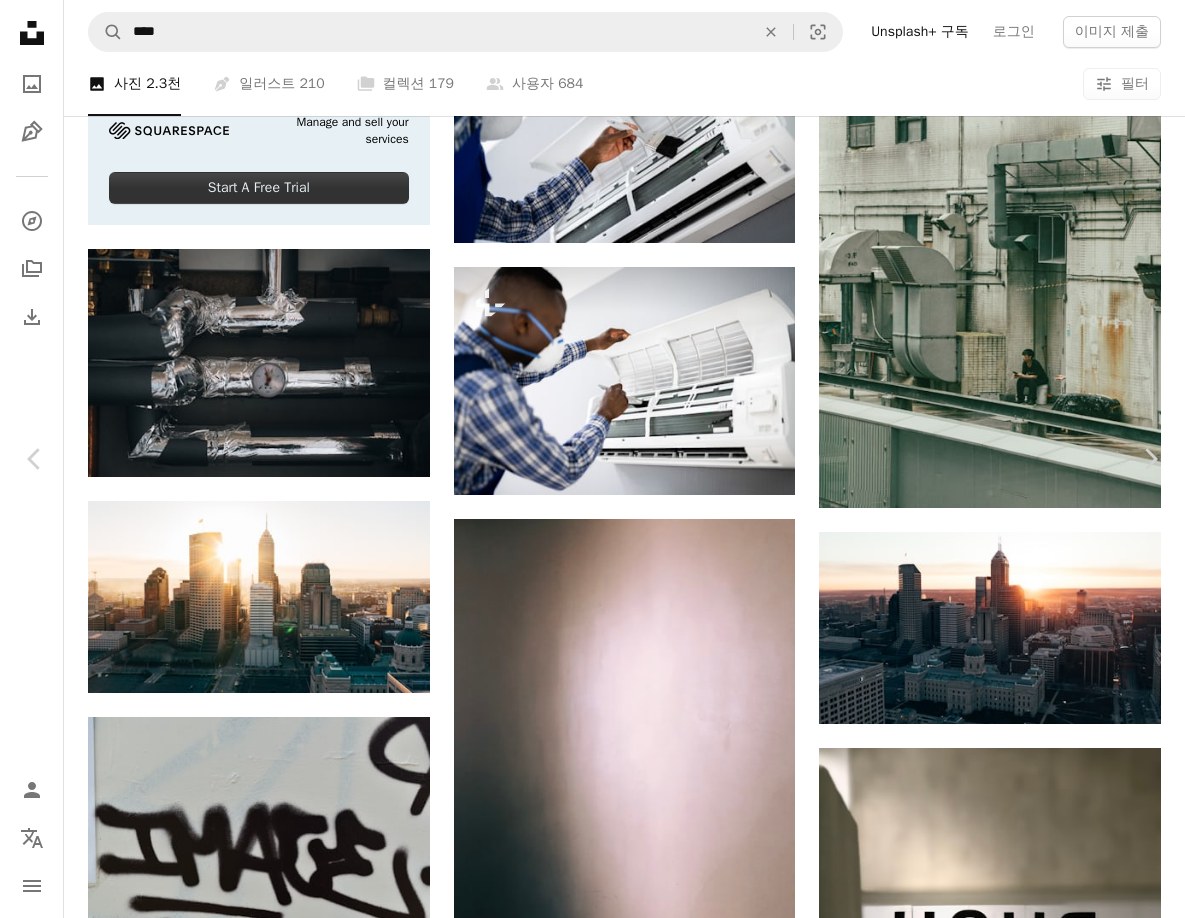 scroll, scrollTop: 0, scrollLeft: 0, axis: both 